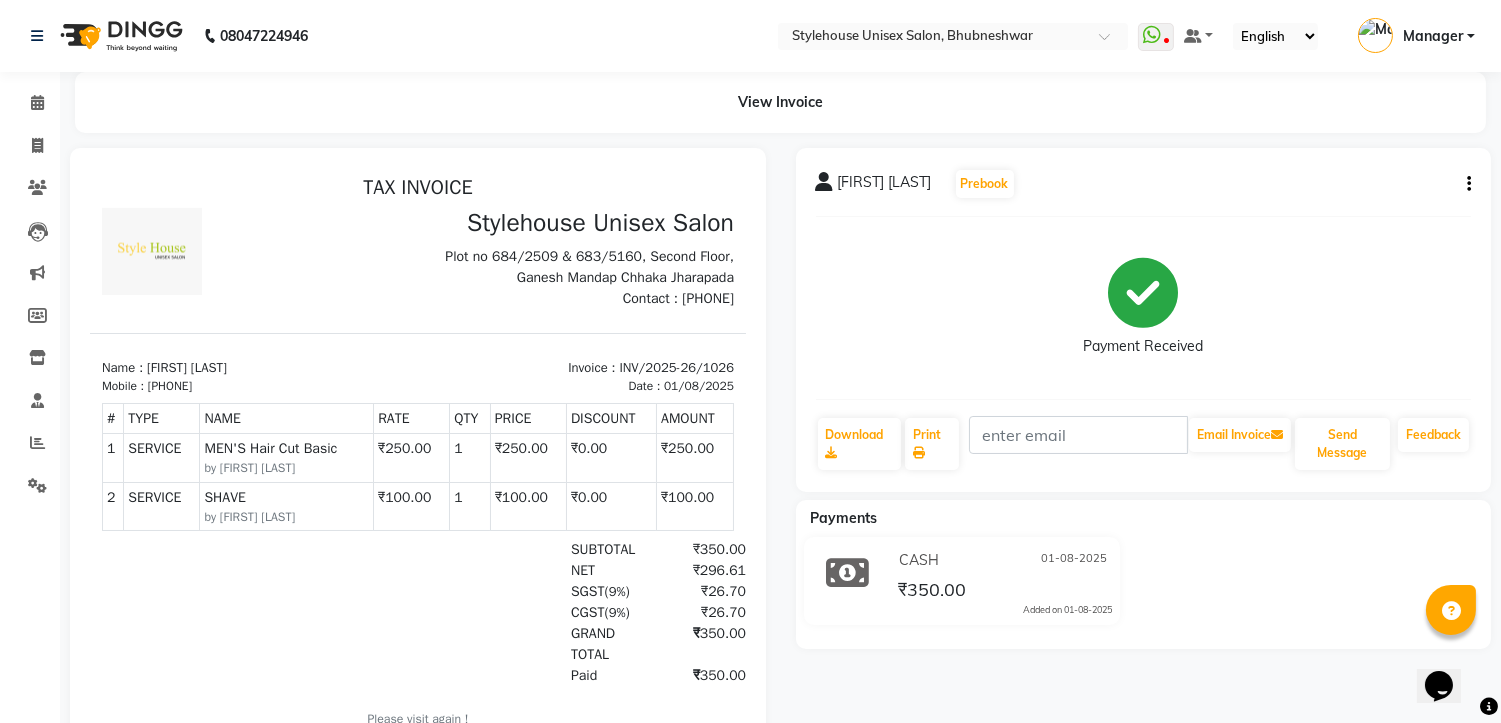 scroll, scrollTop: 15, scrollLeft: 0, axis: vertical 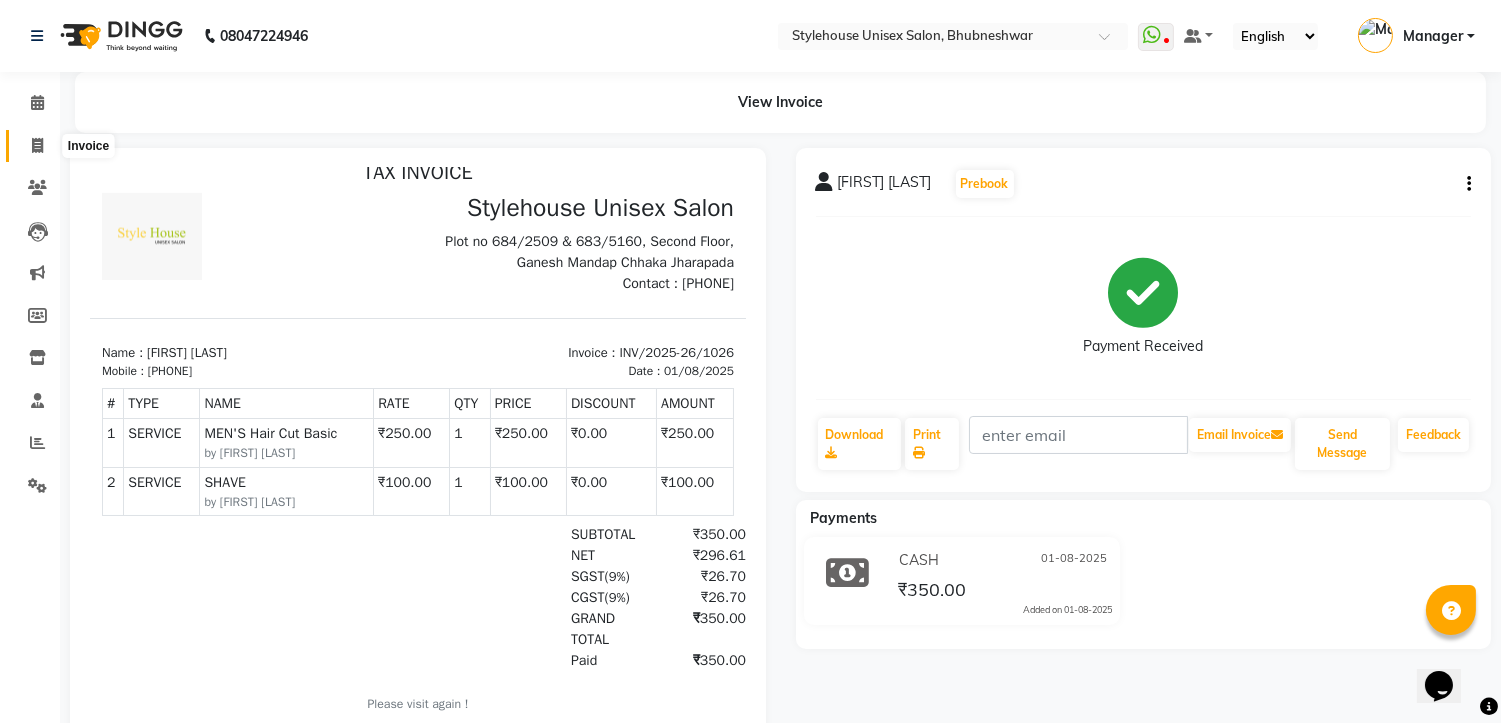 click 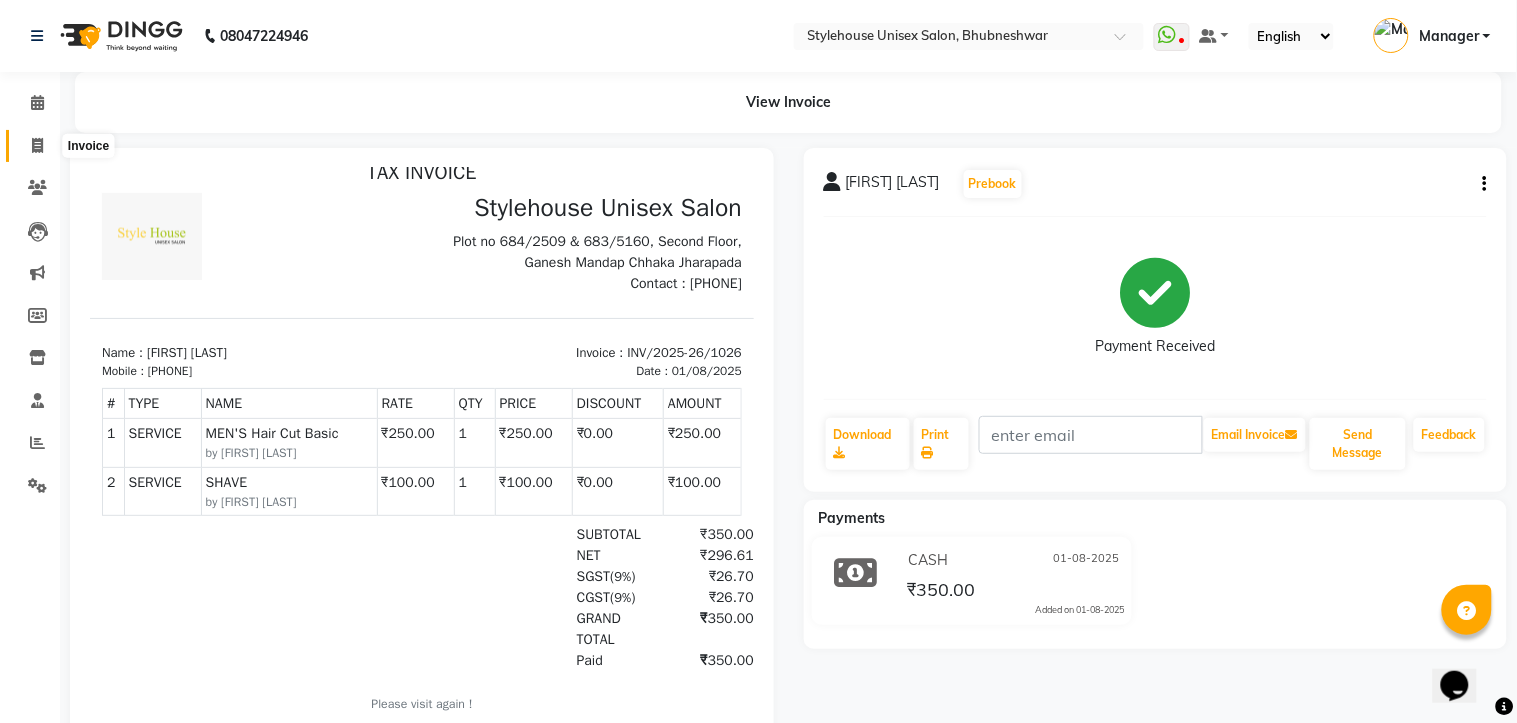 select on "service" 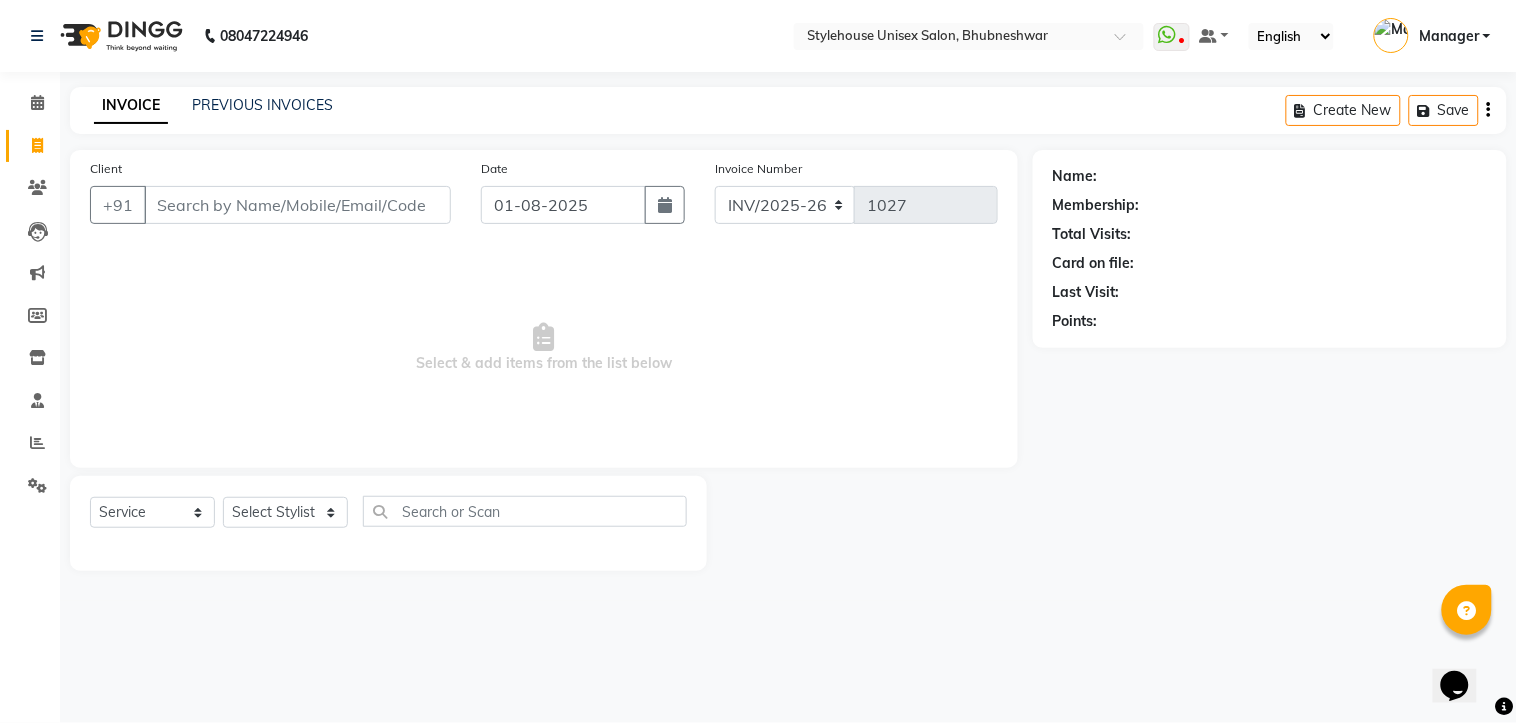 click on "Client" at bounding box center (297, 205) 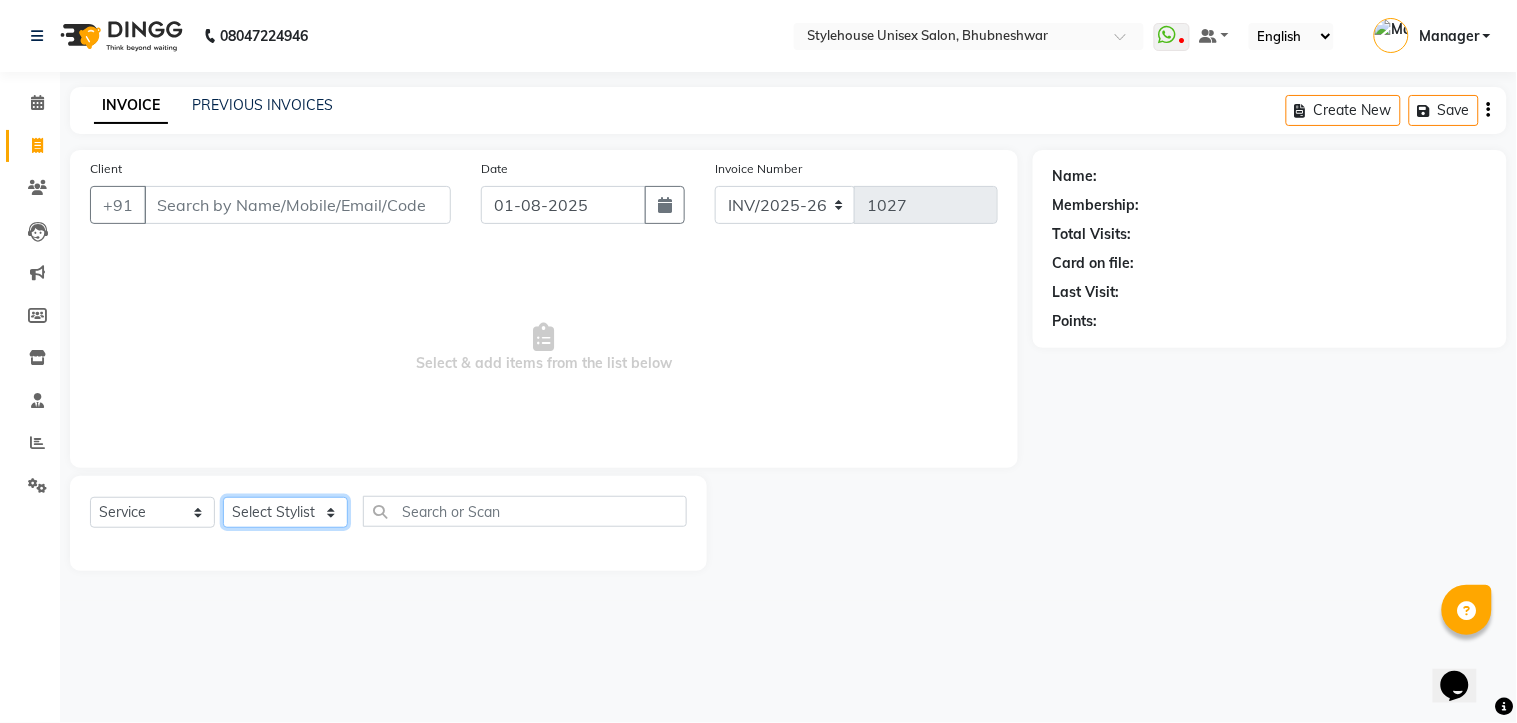 click on "Select Stylist" 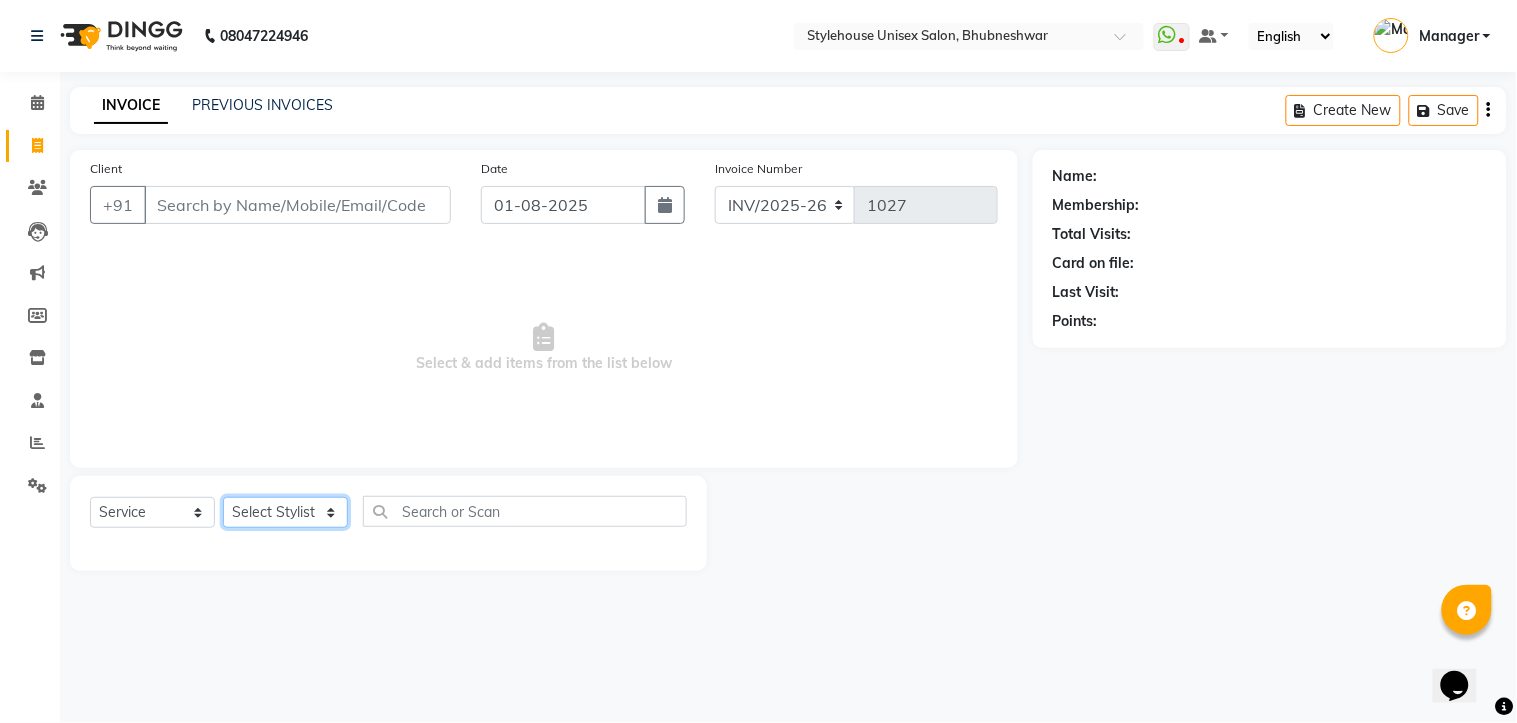 select on "69913" 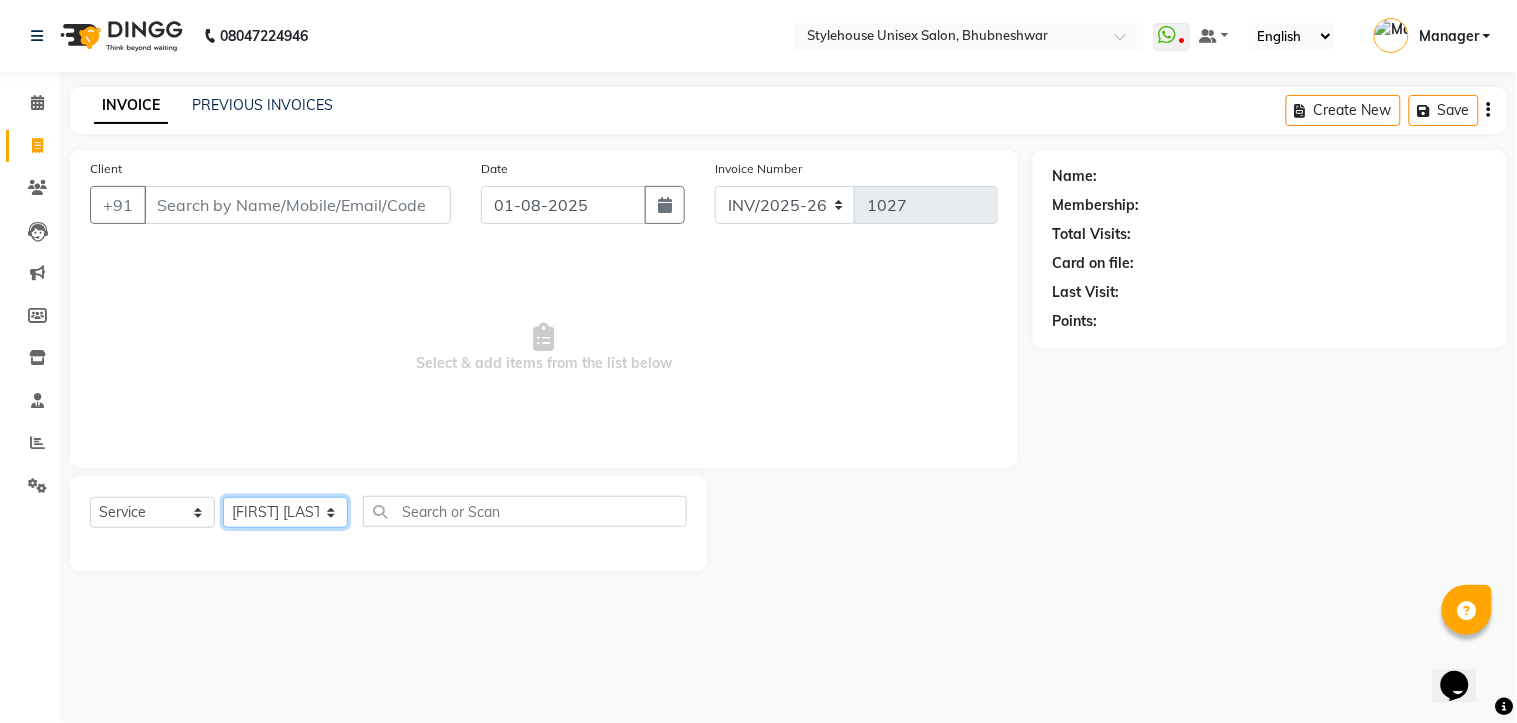 click on "Select Stylist [FIRST] [LAST] [FIRST] [LAST] [FIRST] [LAST] Manager [LAST] [FIRST] [LAST] [FIRST] [LAST]" 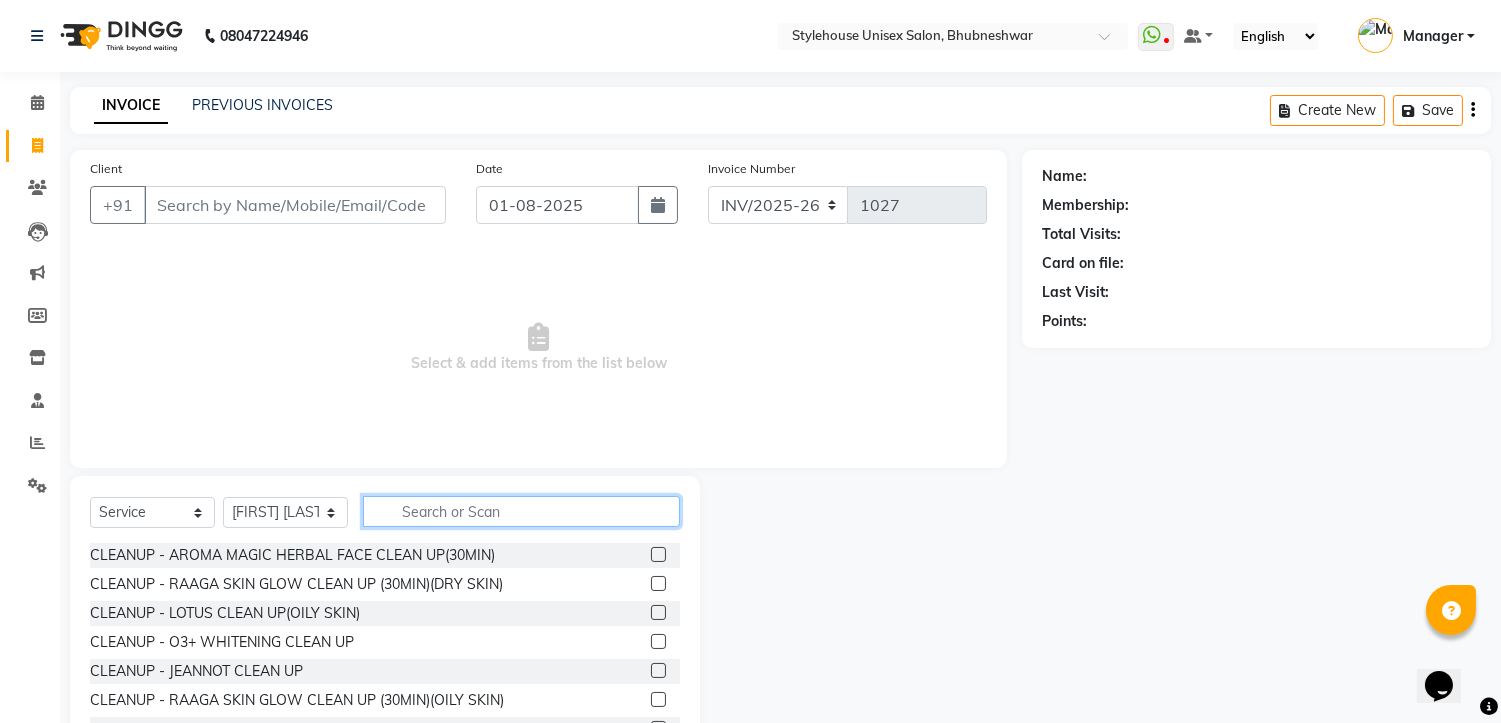 click 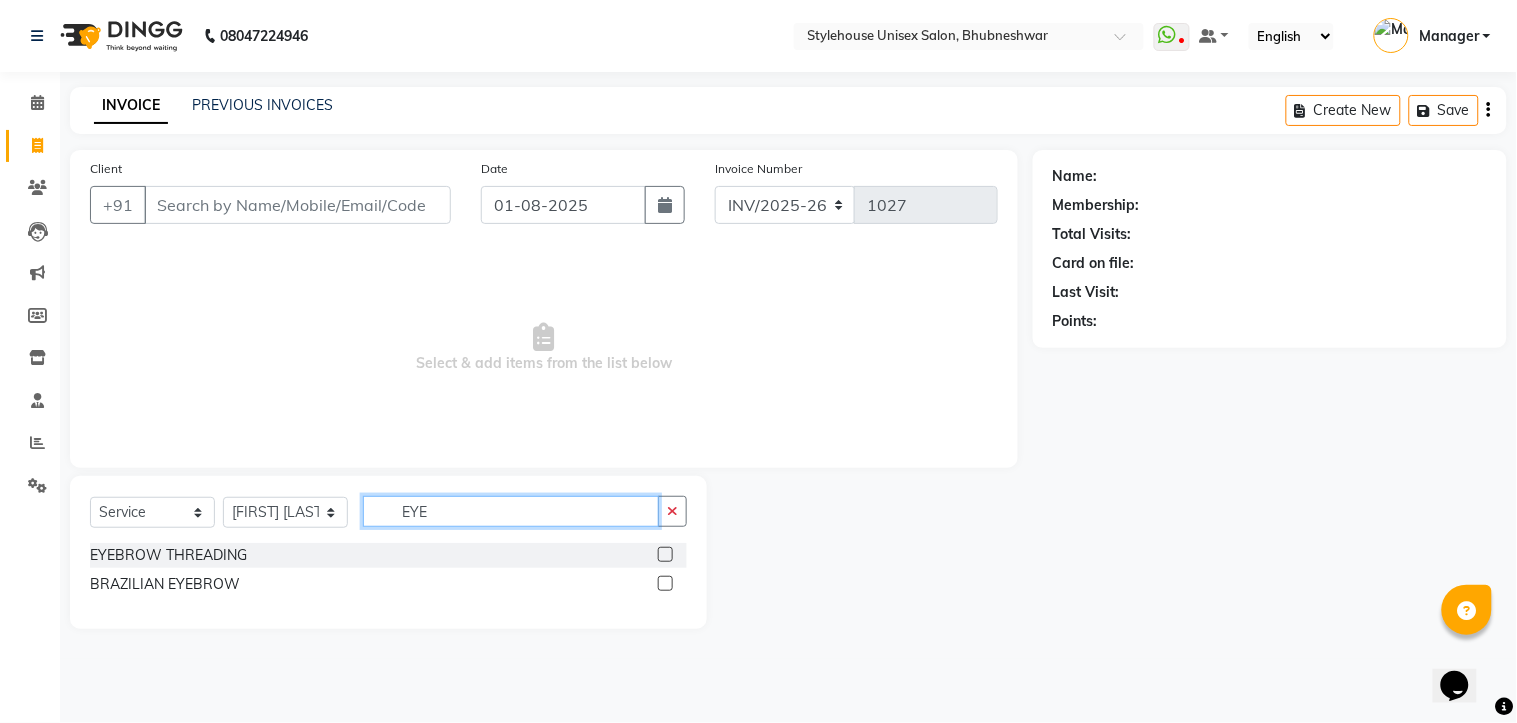type on "EYE" 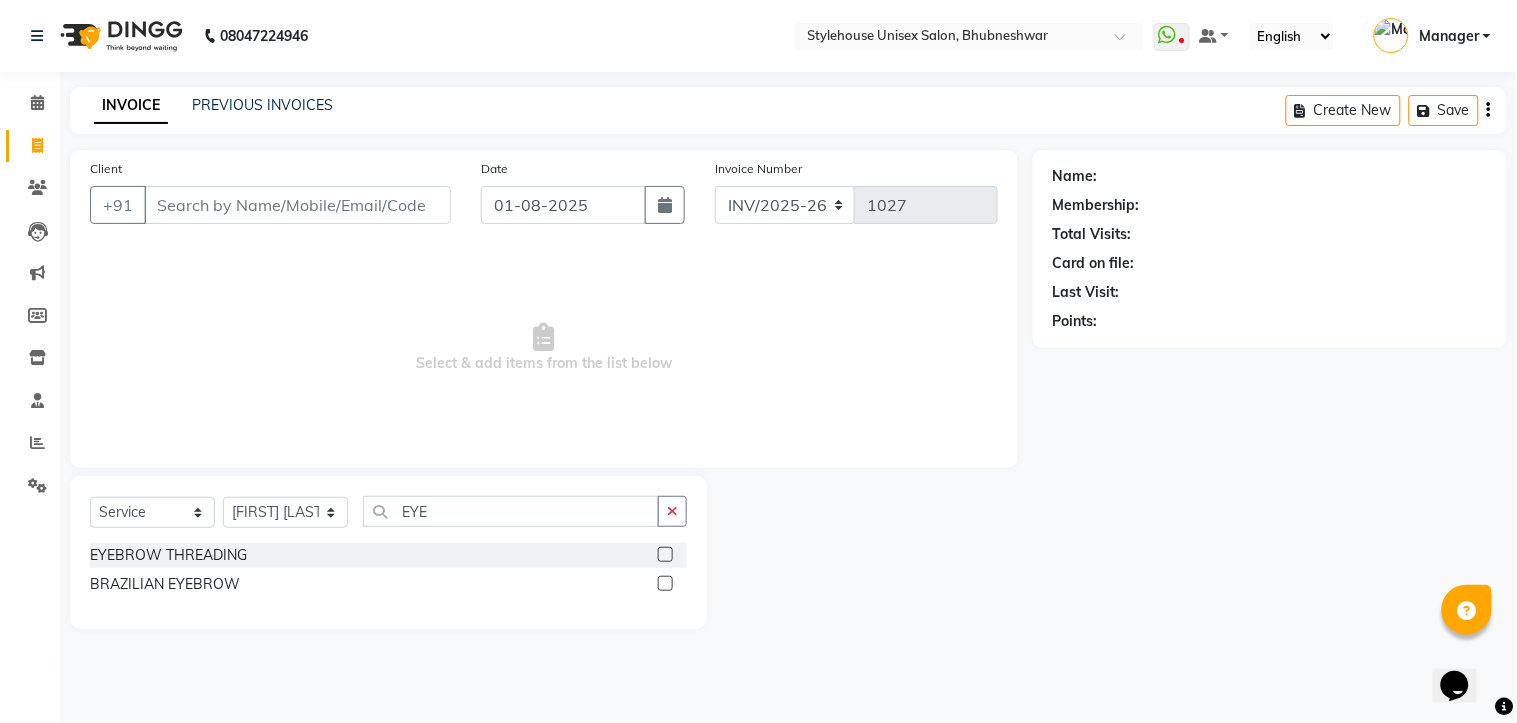 click 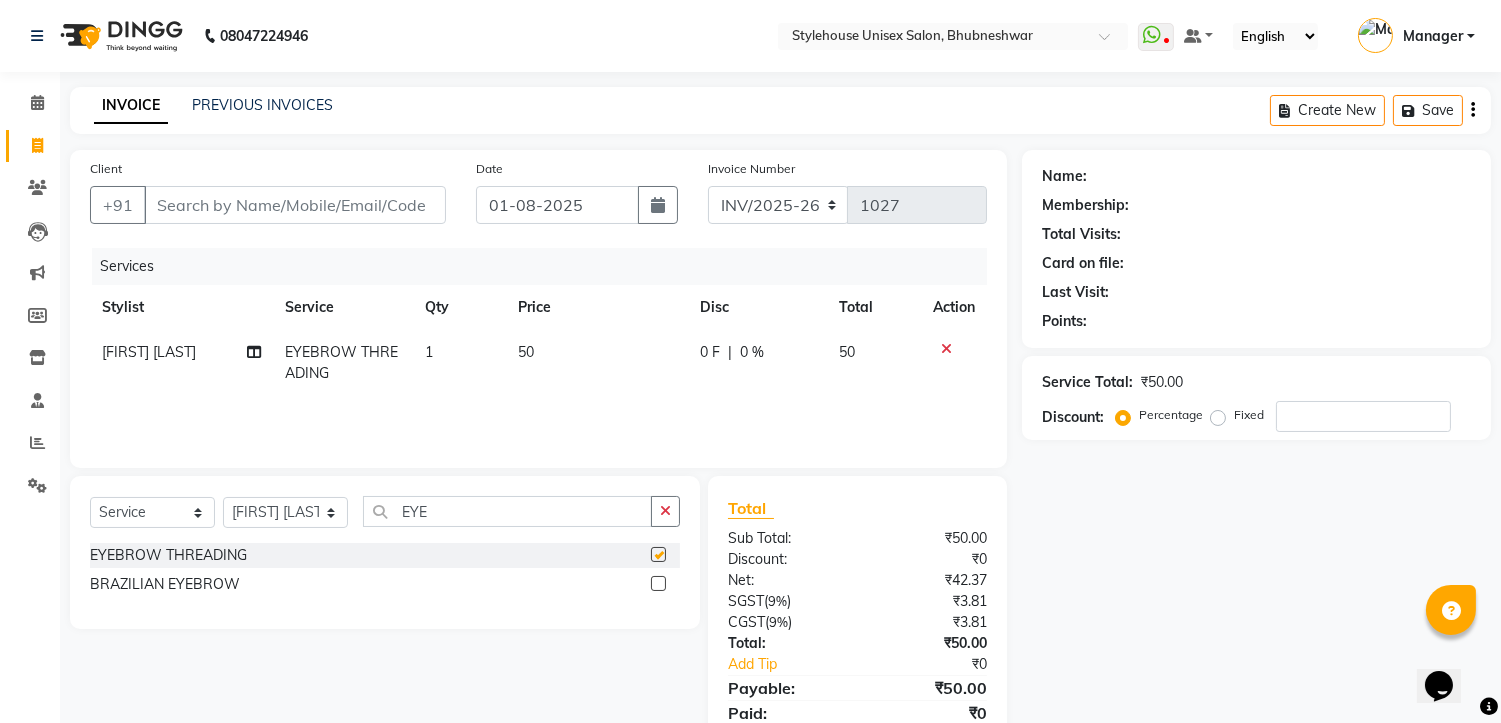 checkbox on "false" 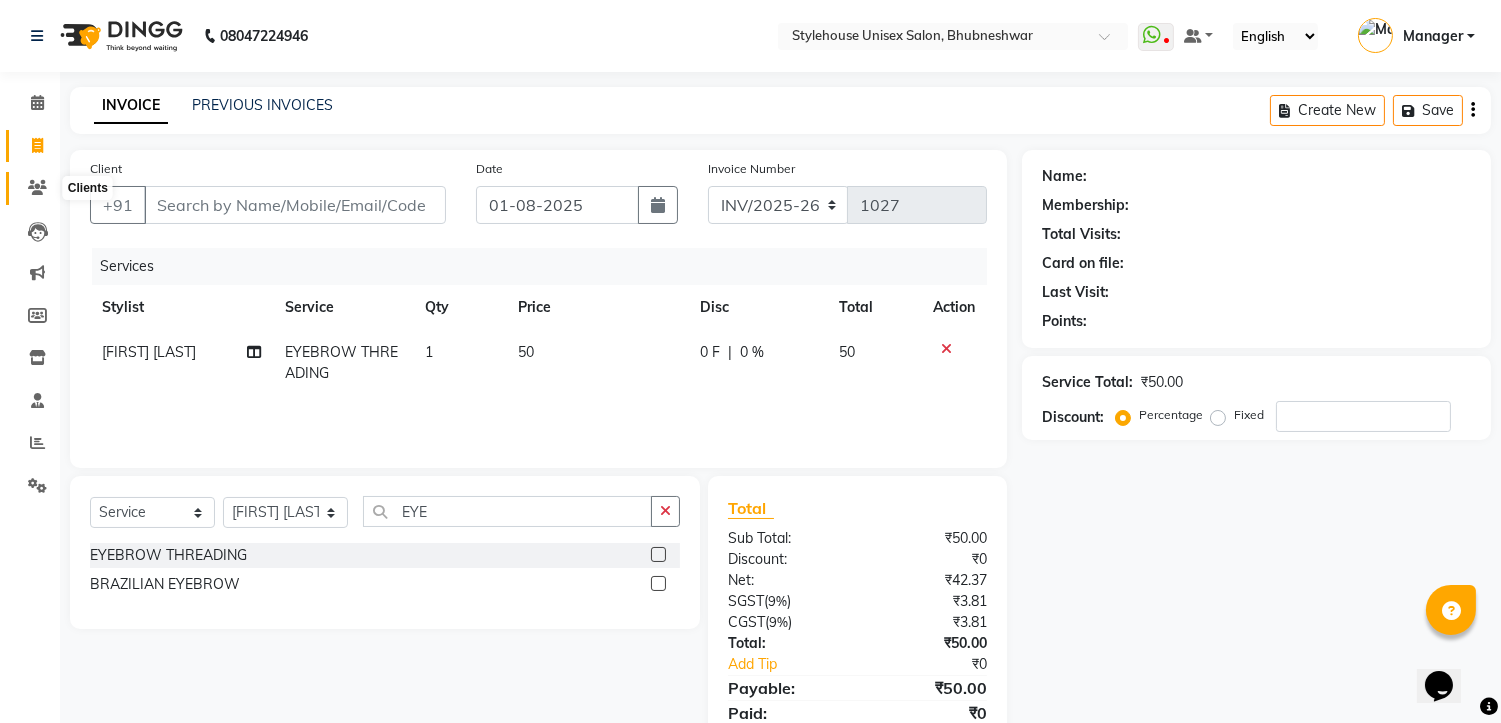 click 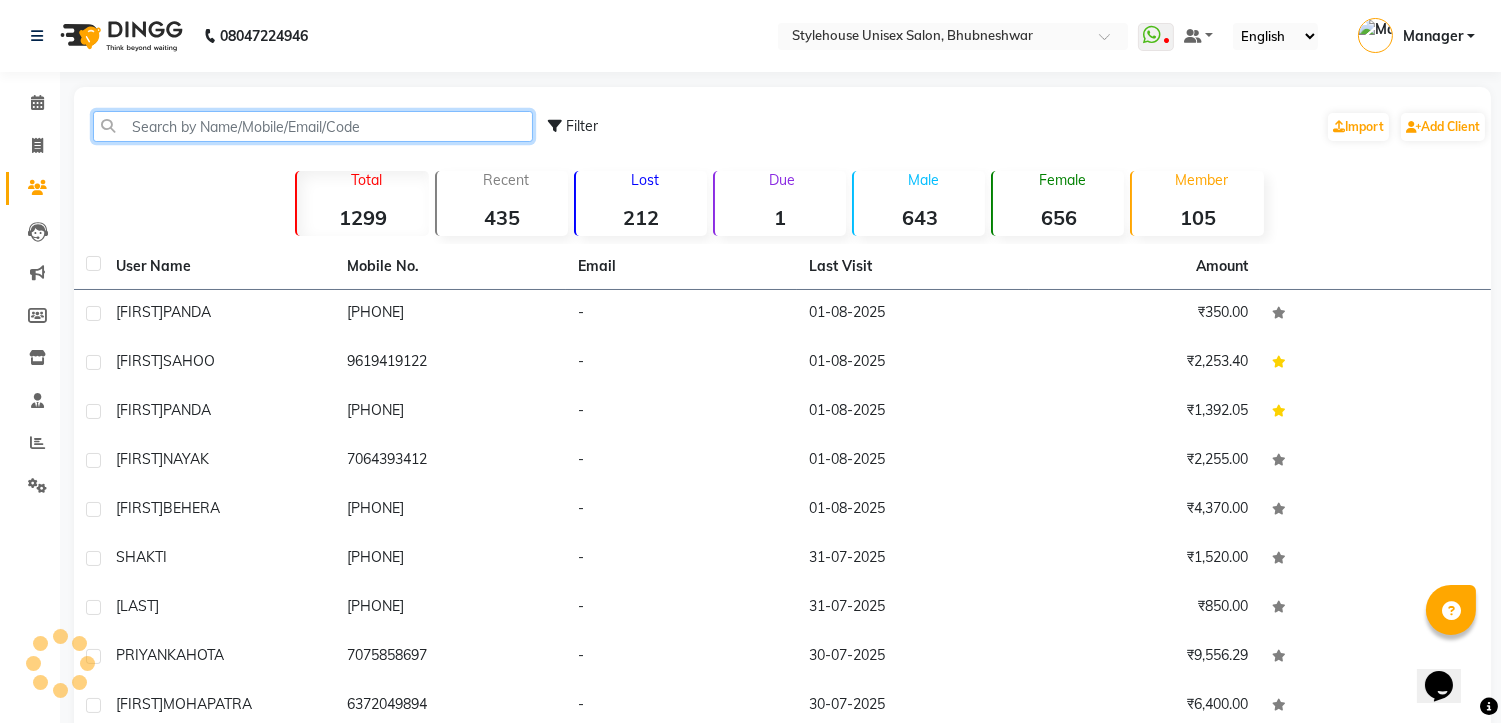 click 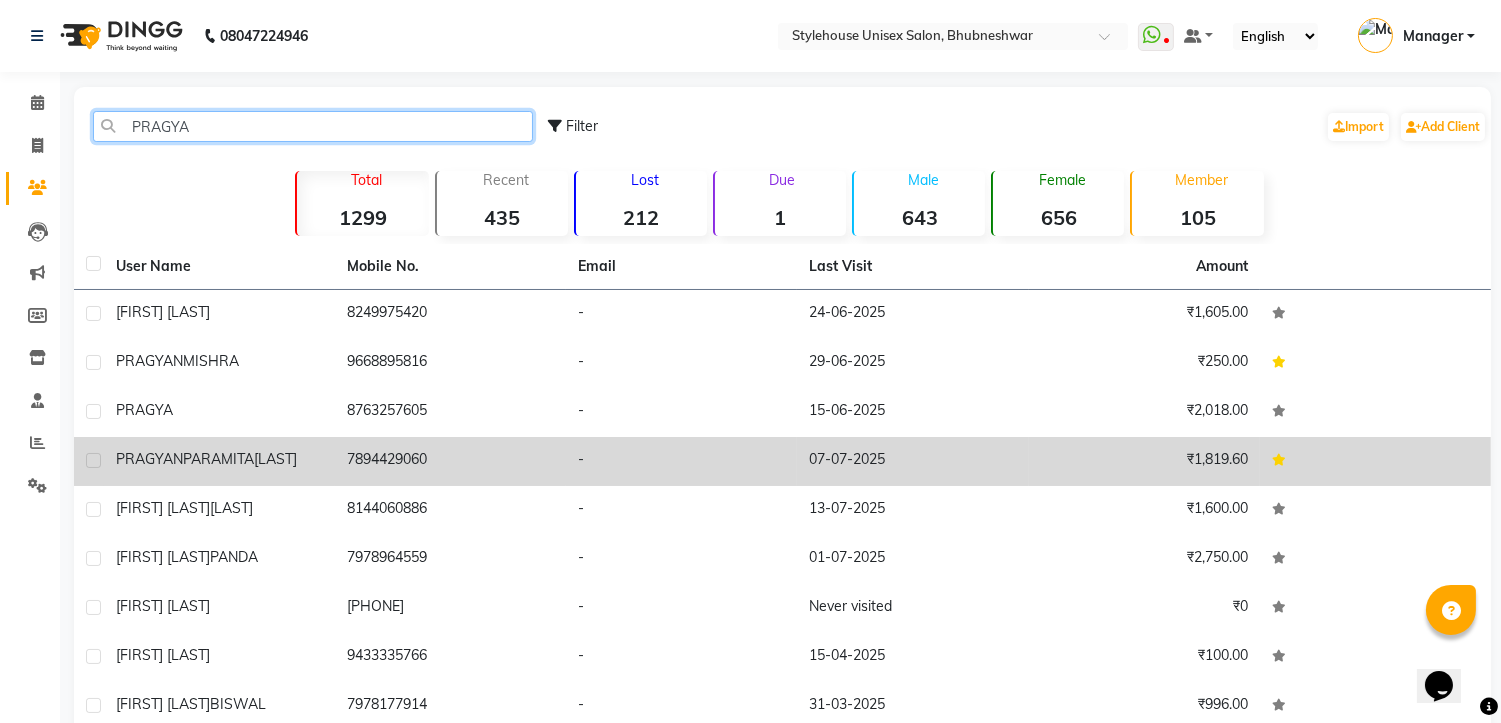 type on "PRAGYA" 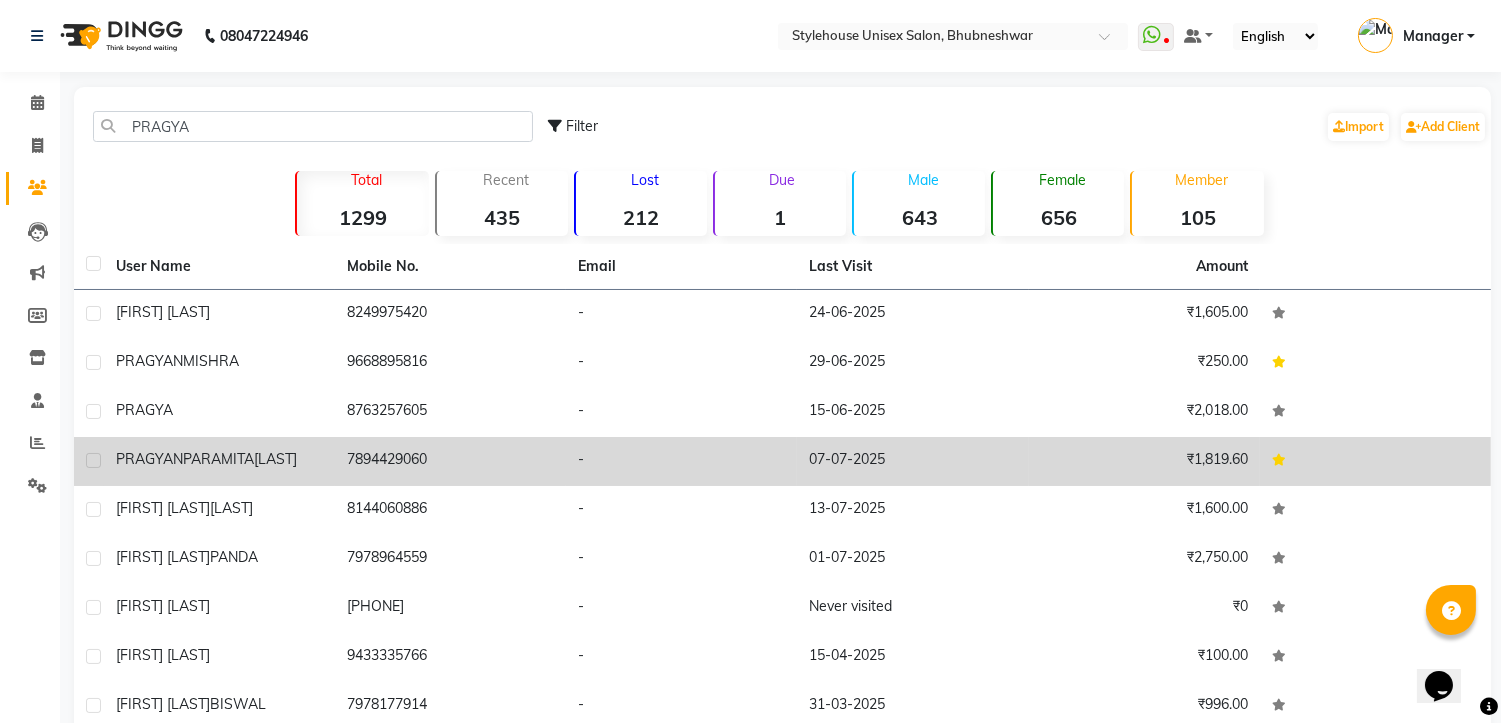 click on "PRAGYANPARAMITA" 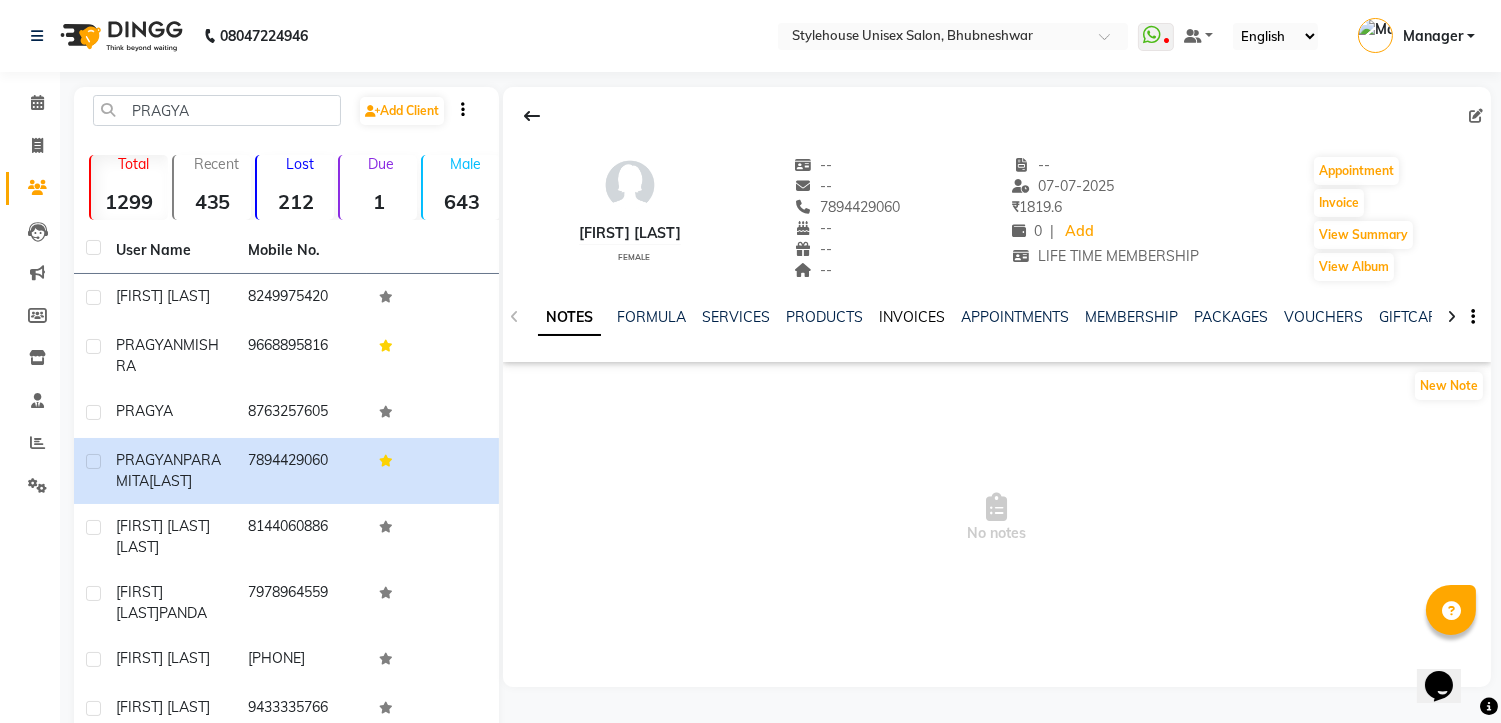 click on "INVOICES" 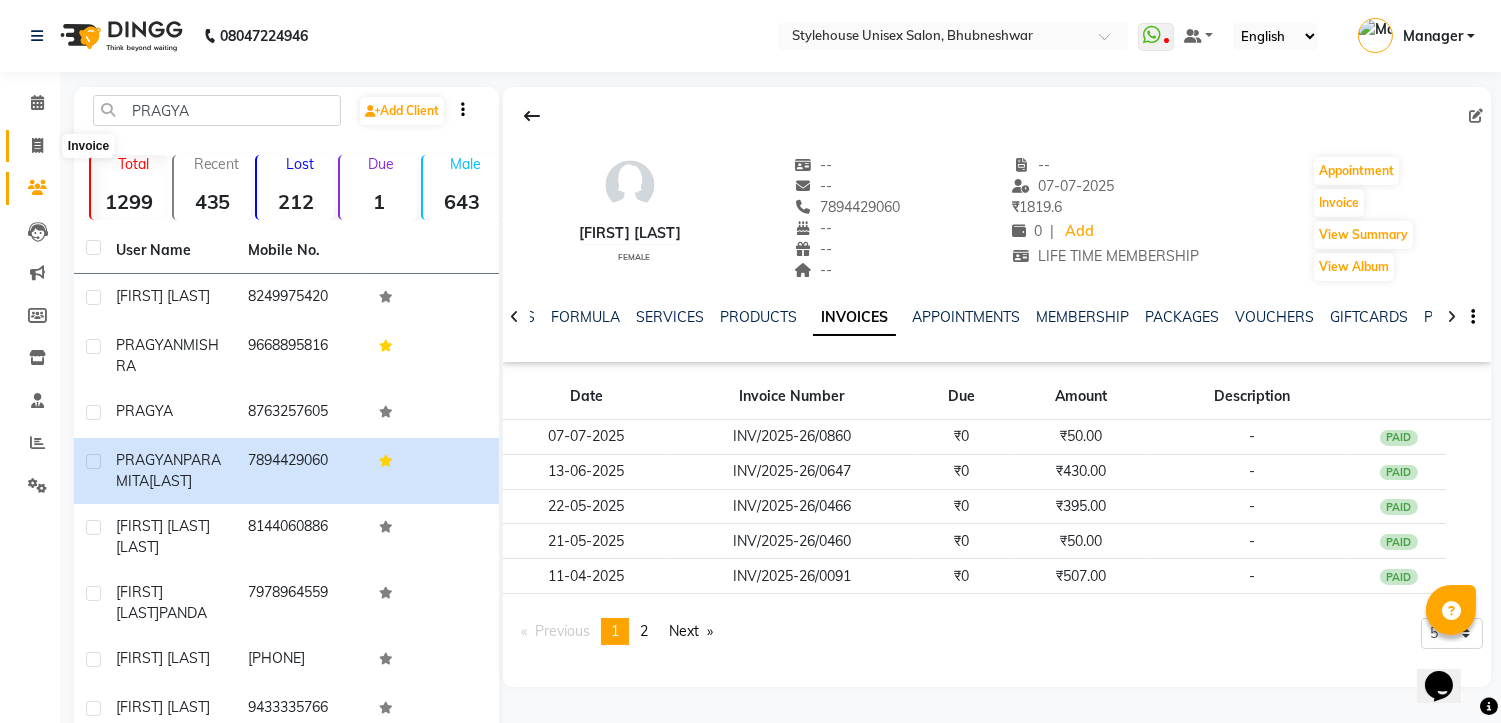 click 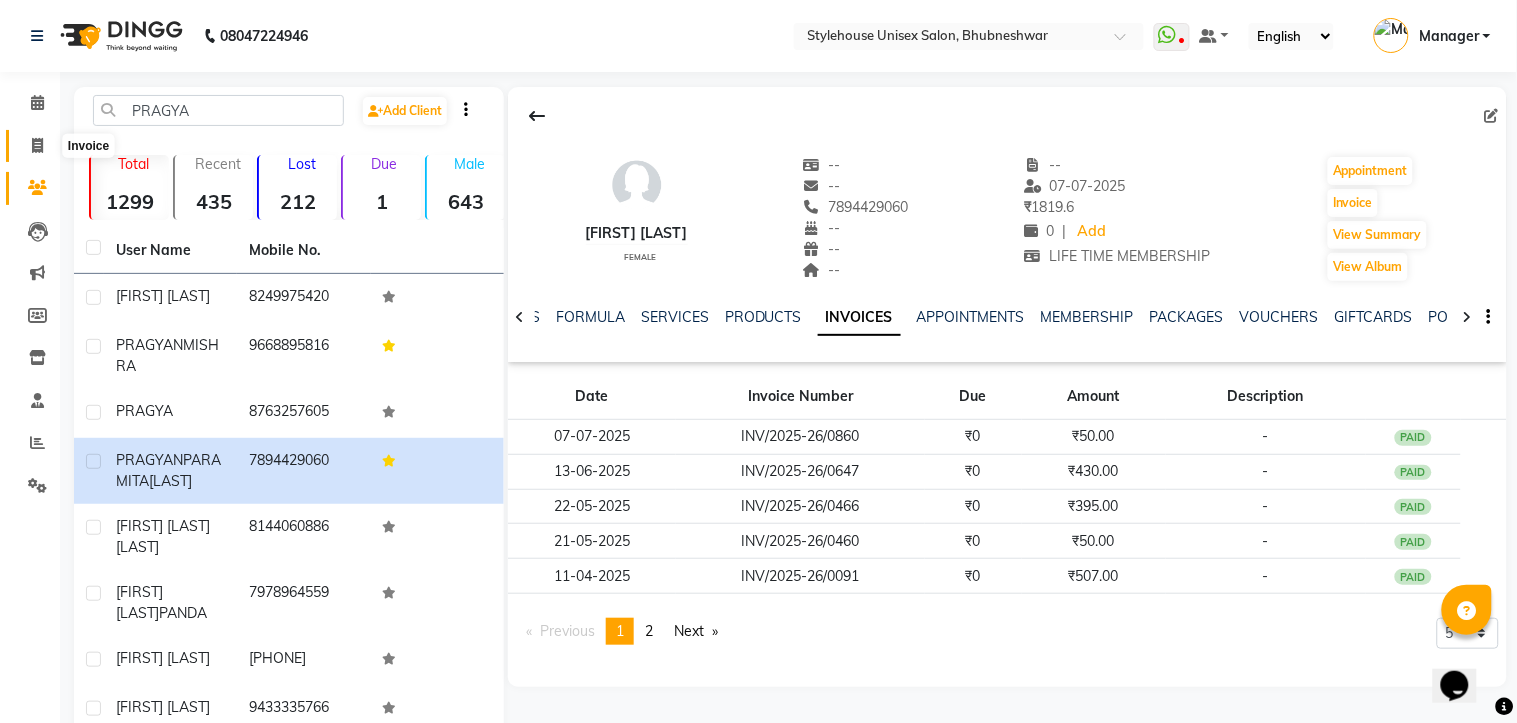 select on "service" 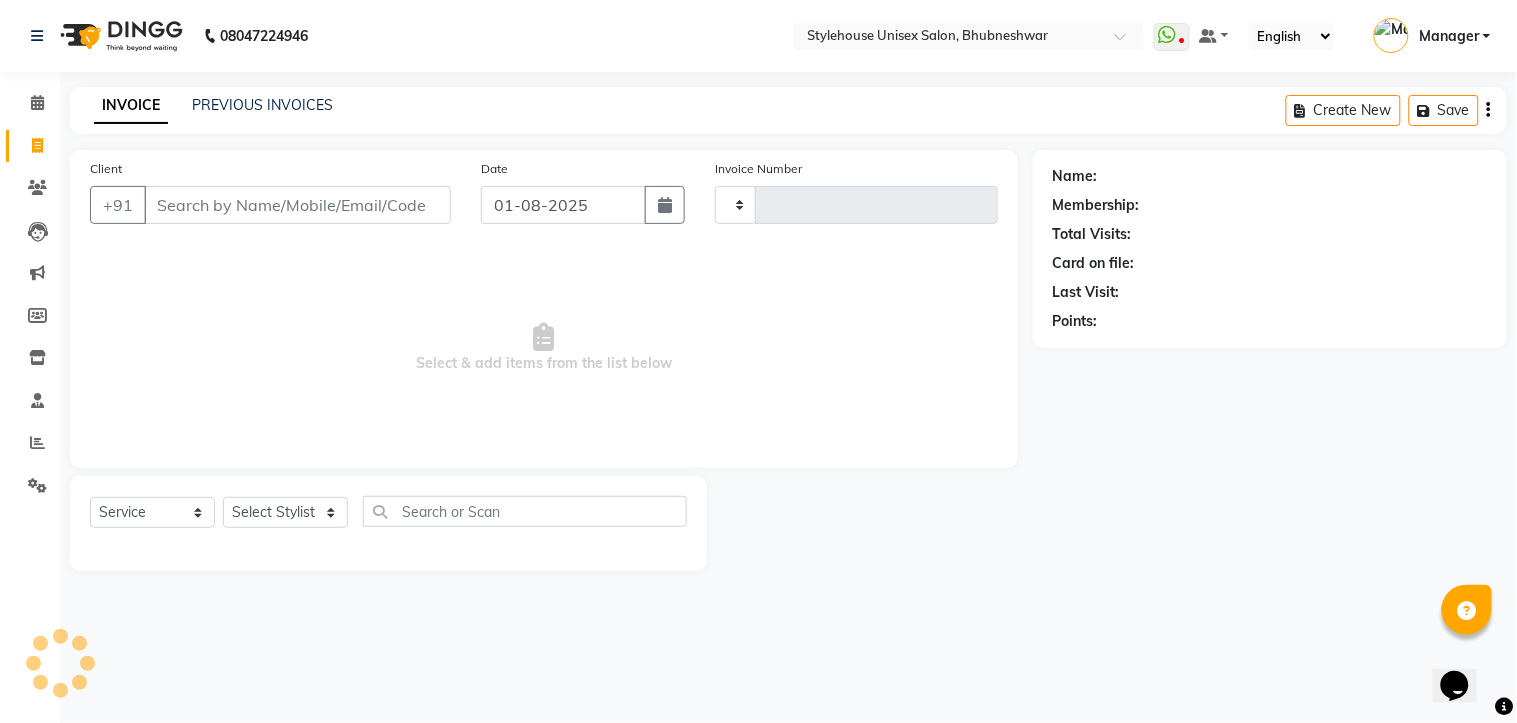 type on "1027" 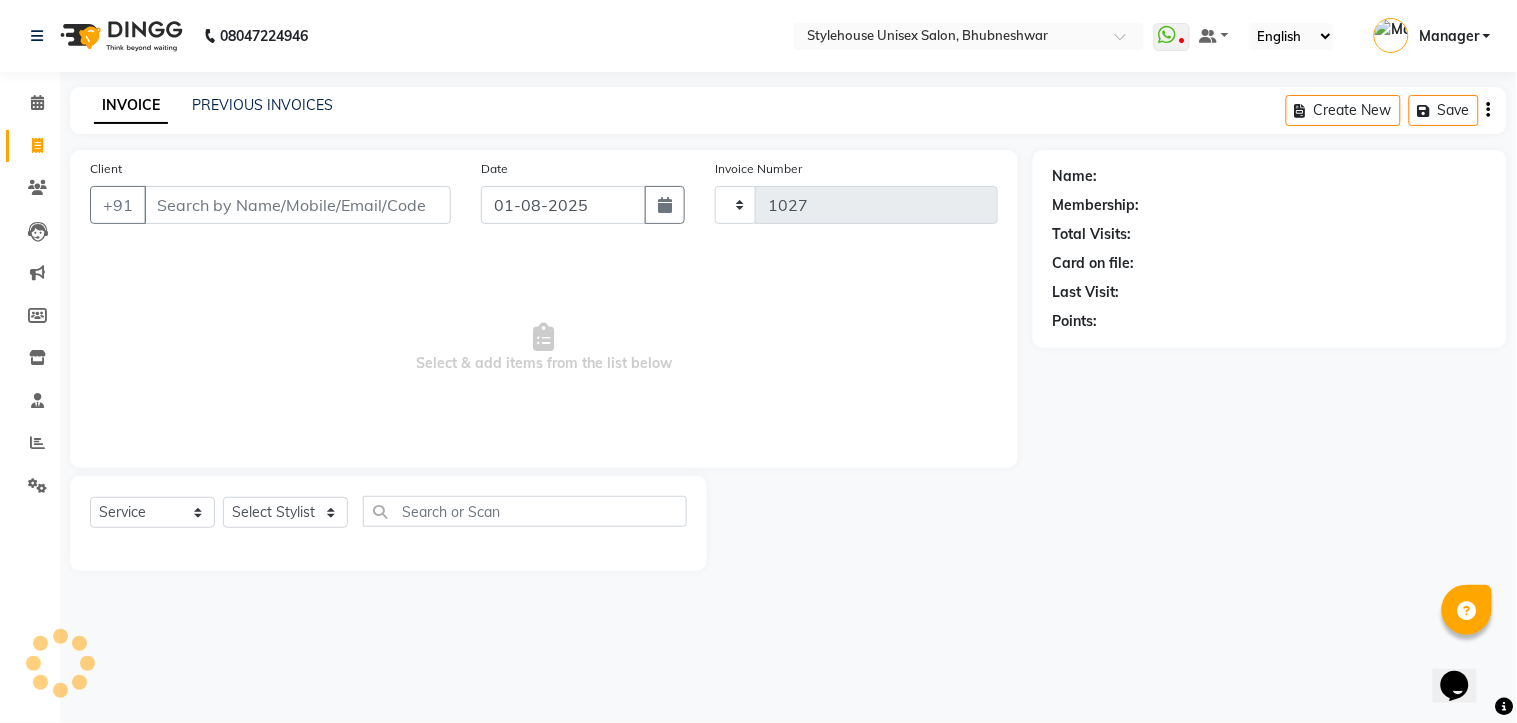 select on "7906" 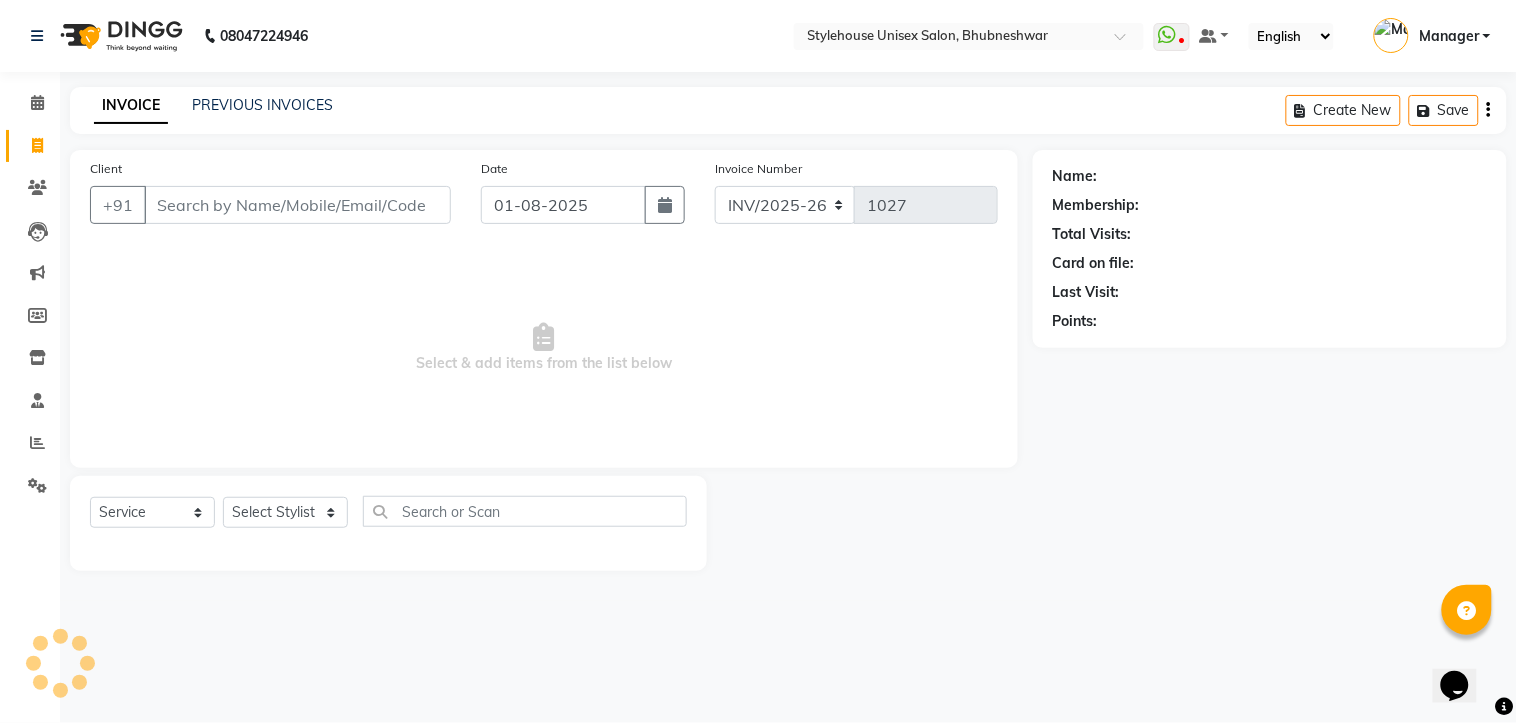 click on "Client" at bounding box center [297, 205] 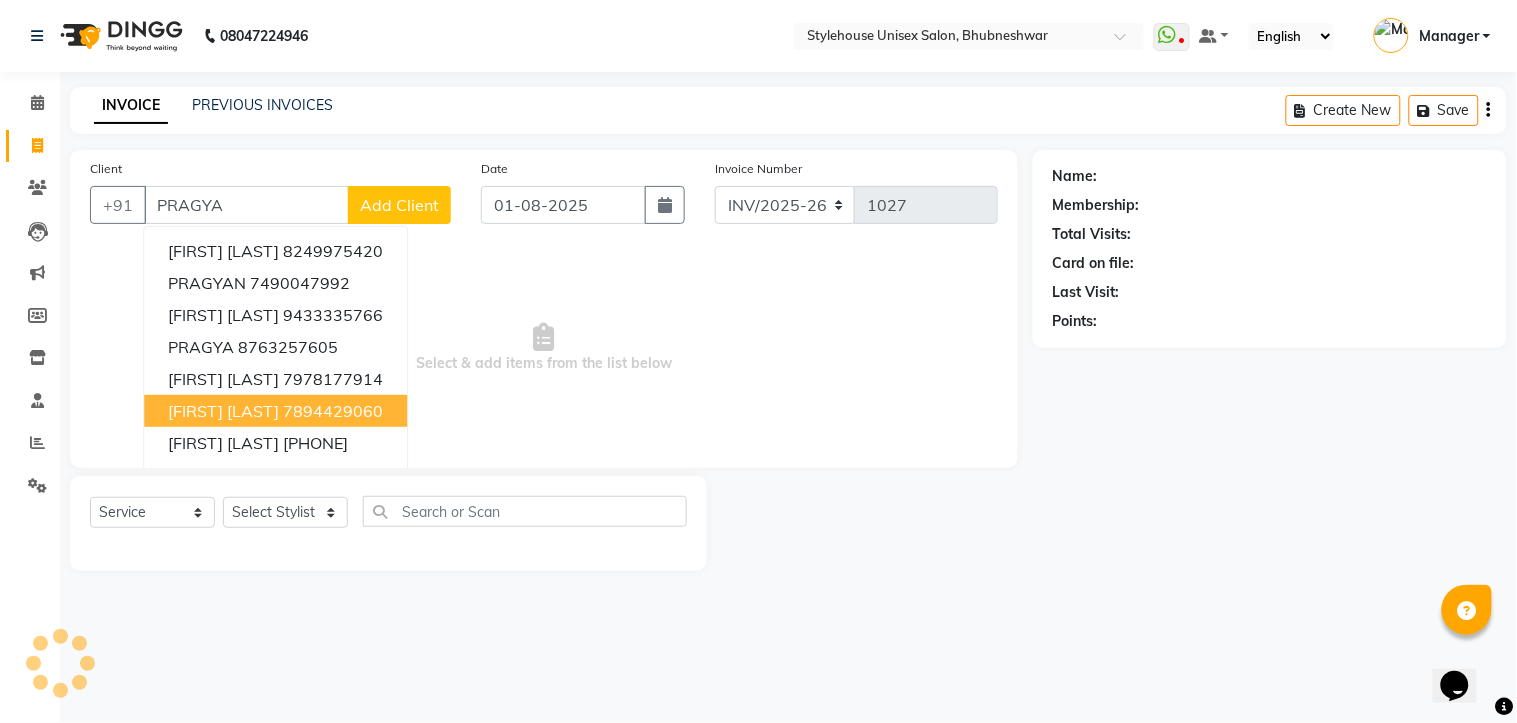 click on "[FIRST] [LAST]" at bounding box center [223, 411] 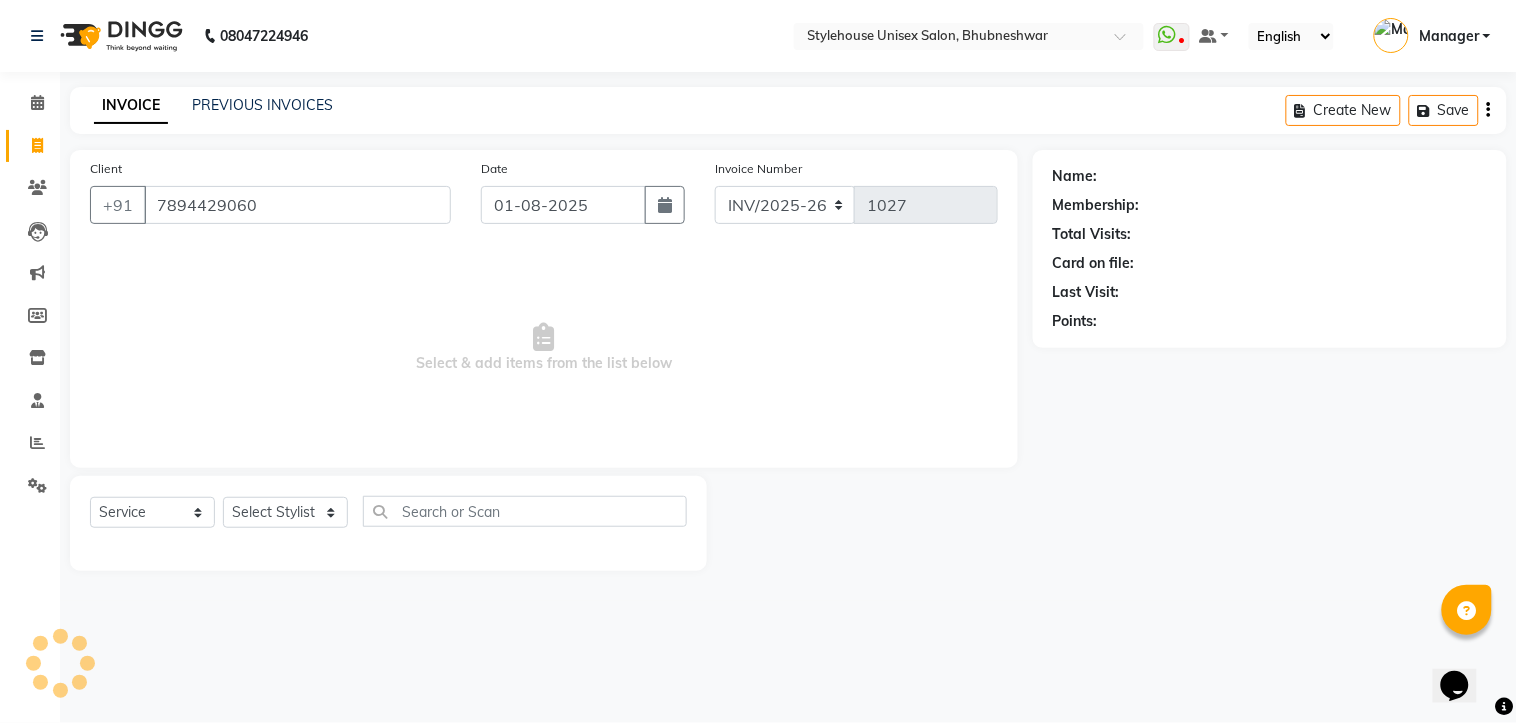 type on "7894429060" 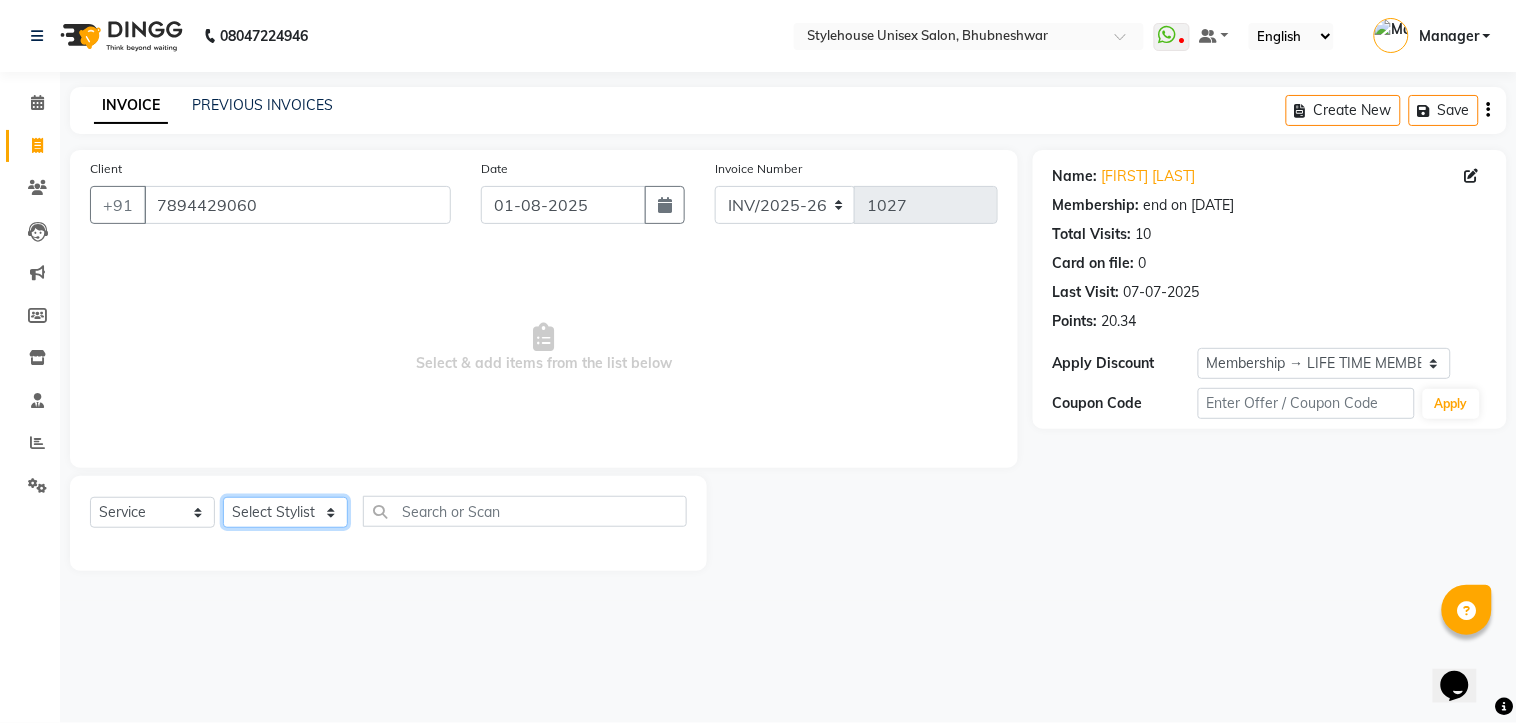 click on "Select Stylist [FIRST] [LAST] [FIRST] [LAST] [FIRST] [LAST] Manager [LAST] [FIRST] [LAST] [FIRST] [LAST]" 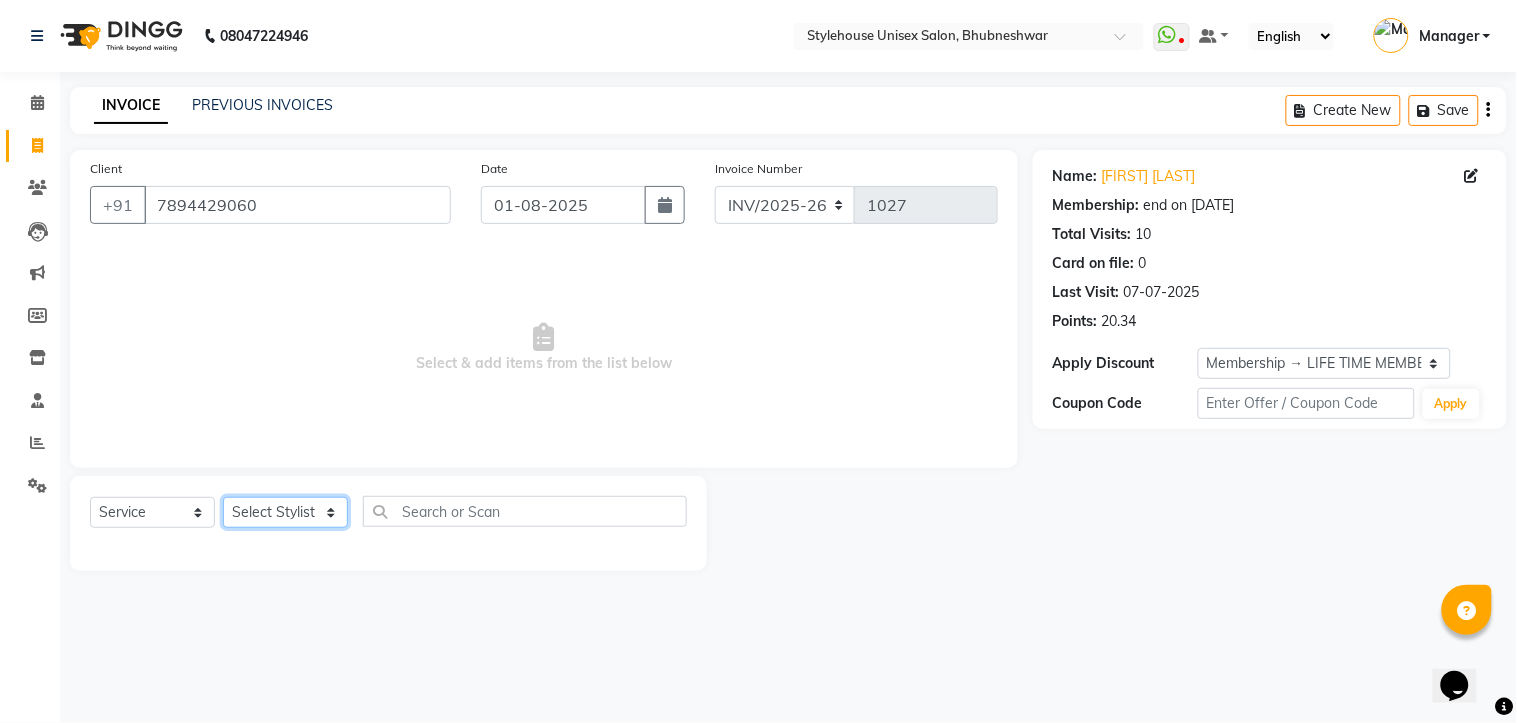 select on "69913" 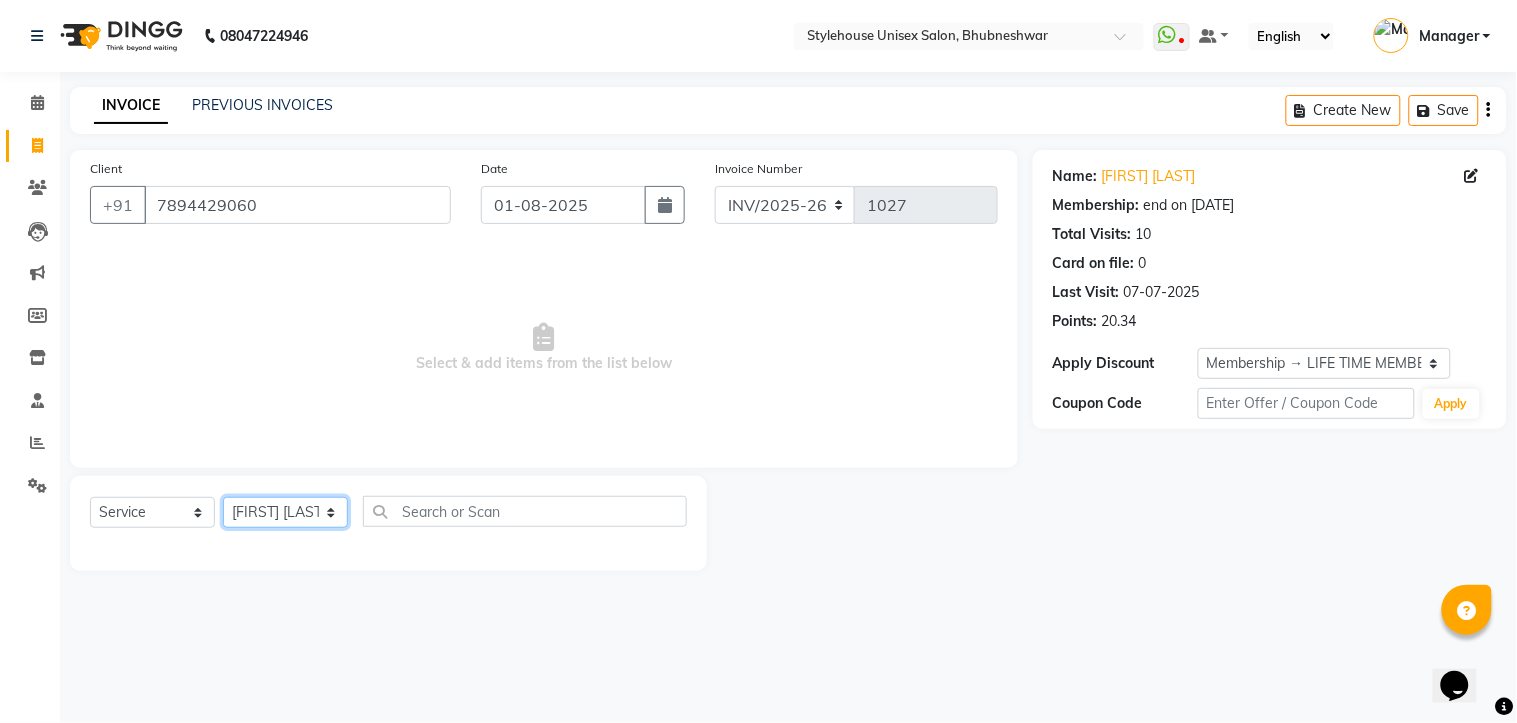 click on "Select Stylist [FIRST] [LAST] [FIRST] [LAST] [FIRST] [LAST] Manager [LAST] [FIRST] [LAST] [FIRST] [LAST]" 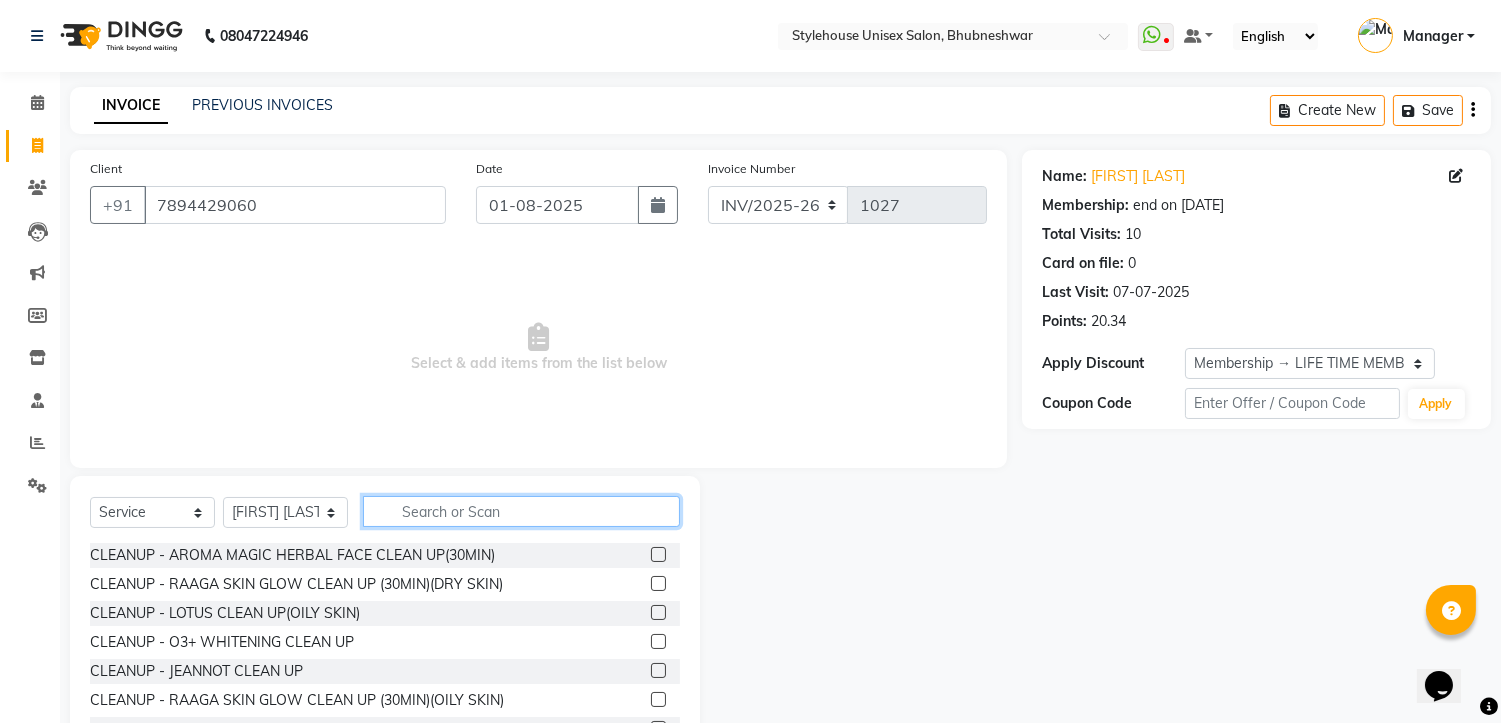 drag, startPoint x: 403, startPoint y: 507, endPoint x: 418, endPoint y: 503, distance: 15.524175 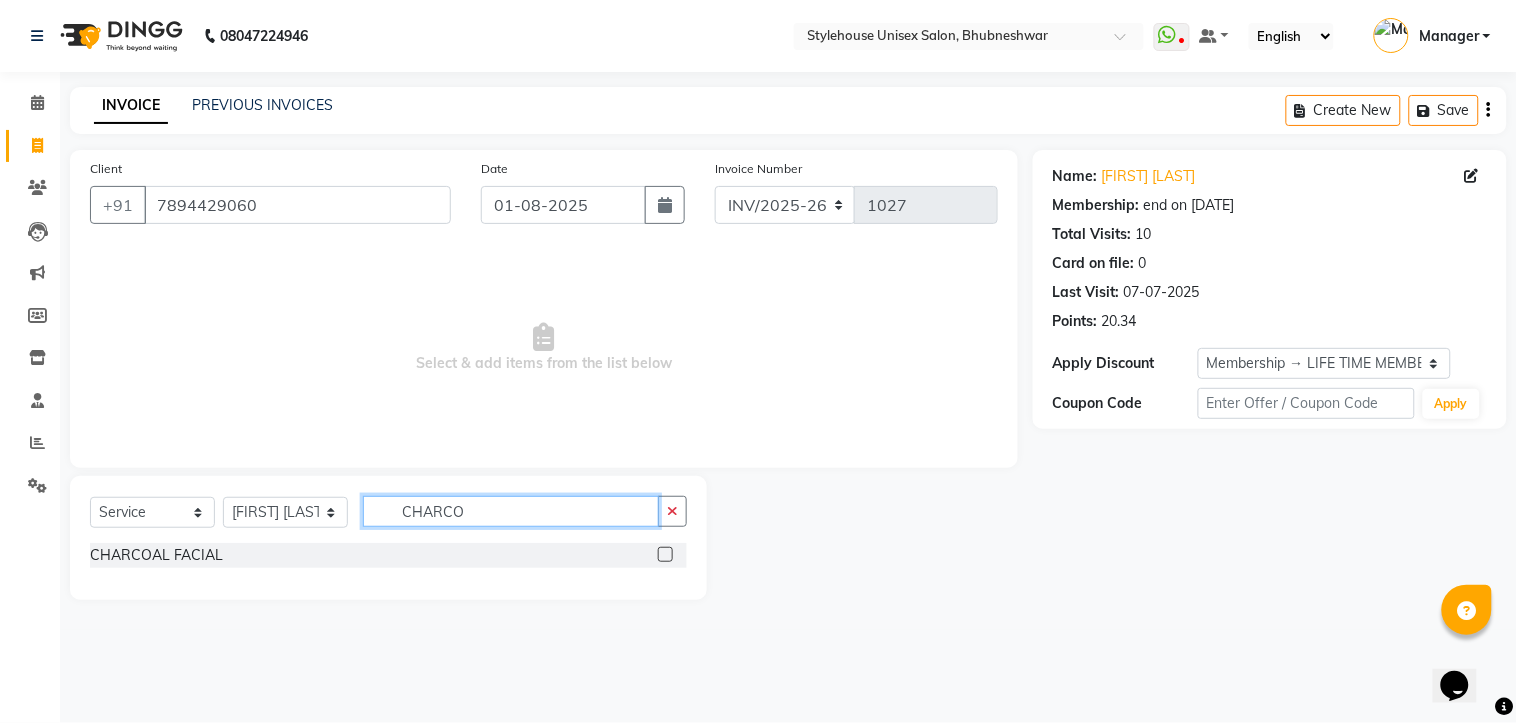 type on "CHARCO" 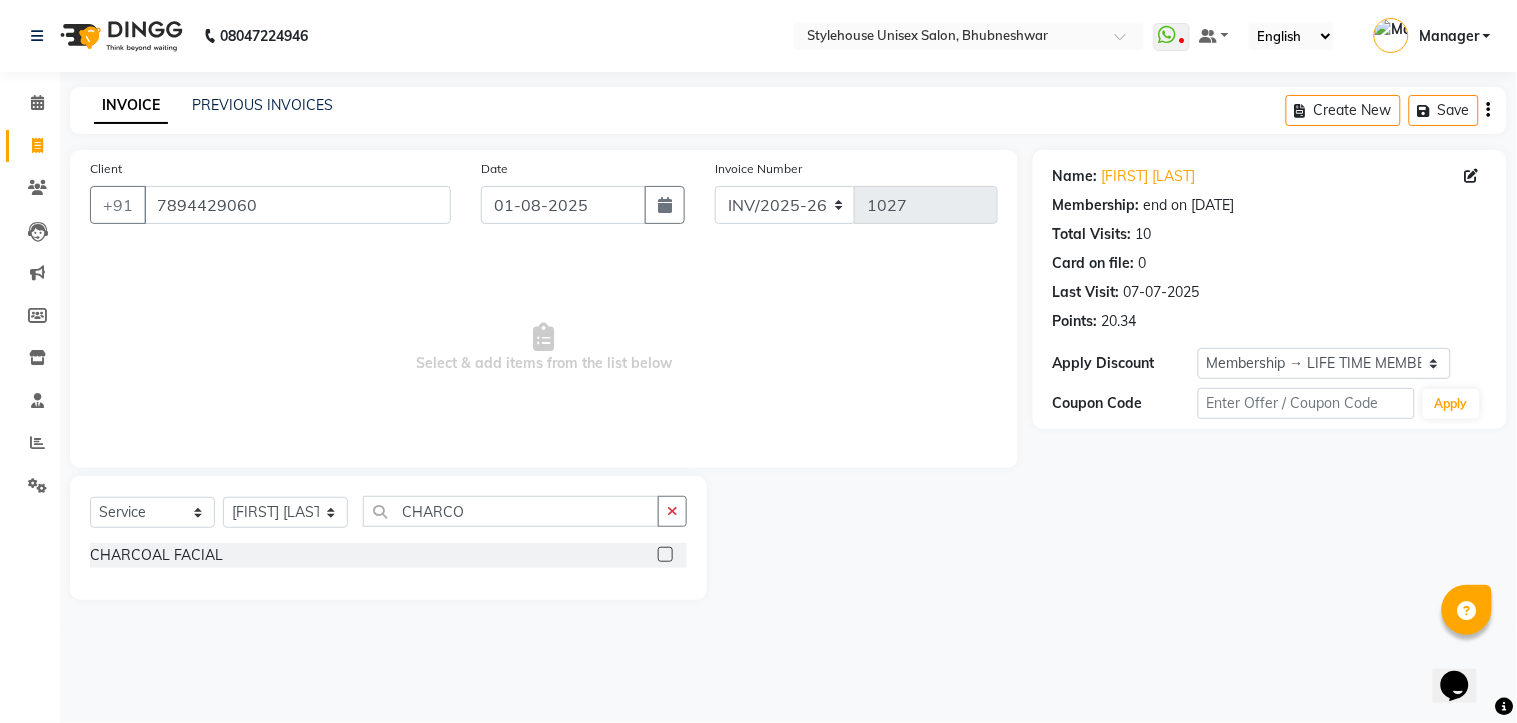 click 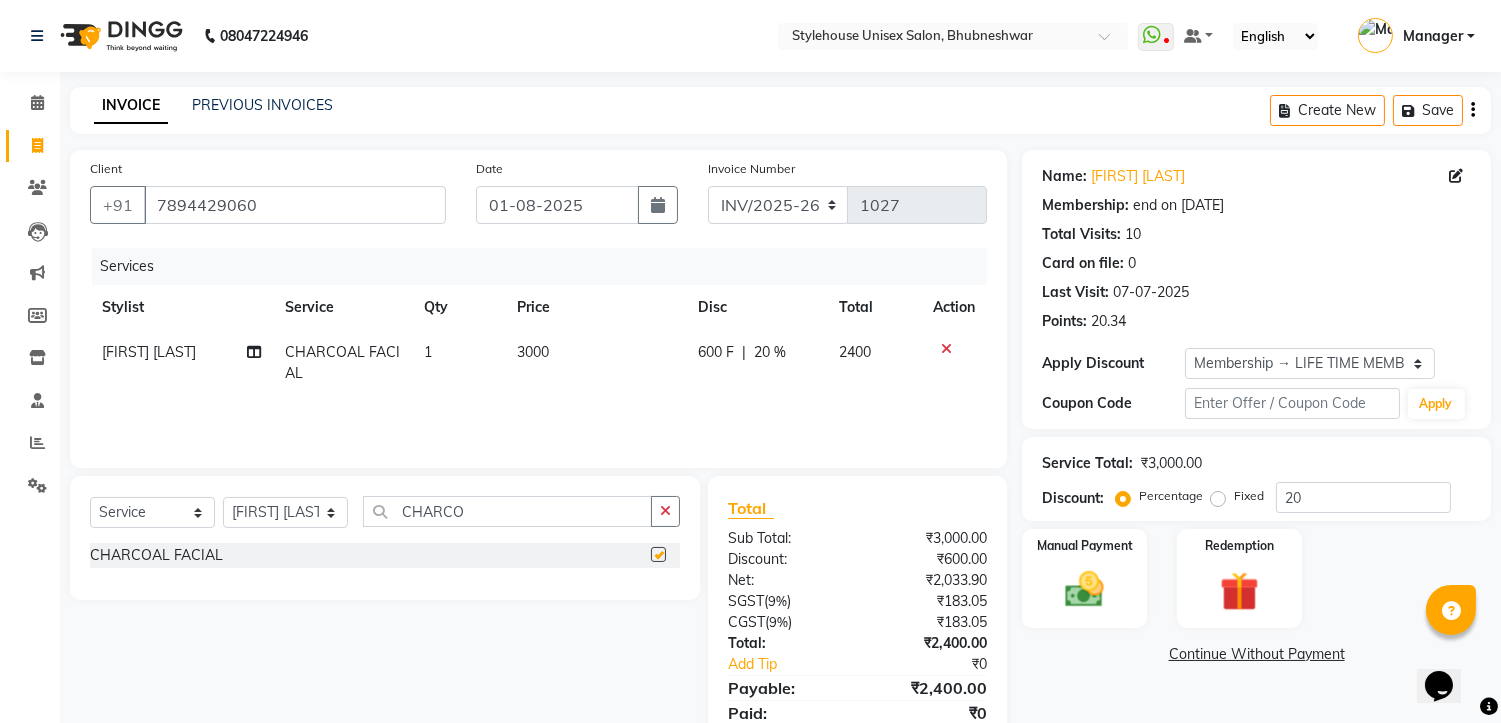 checkbox on "false" 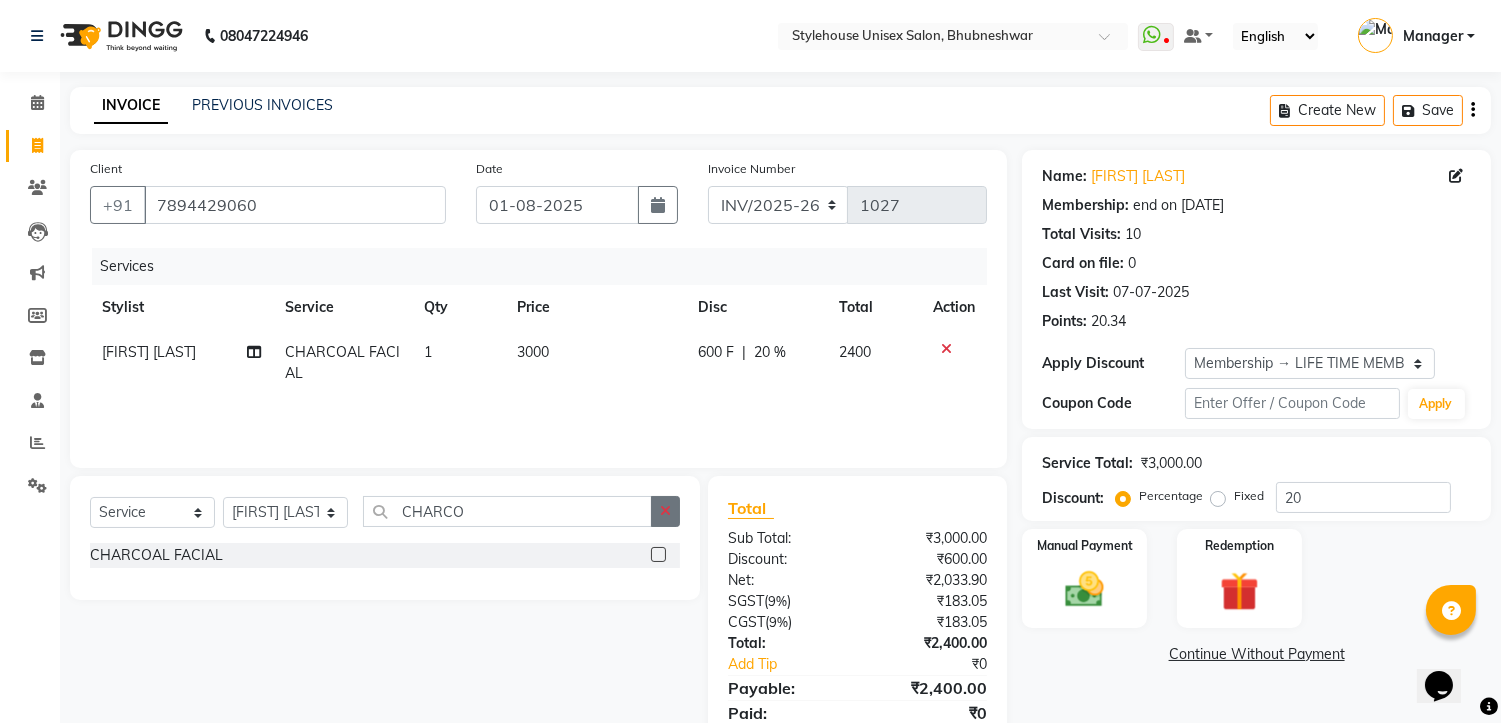 click 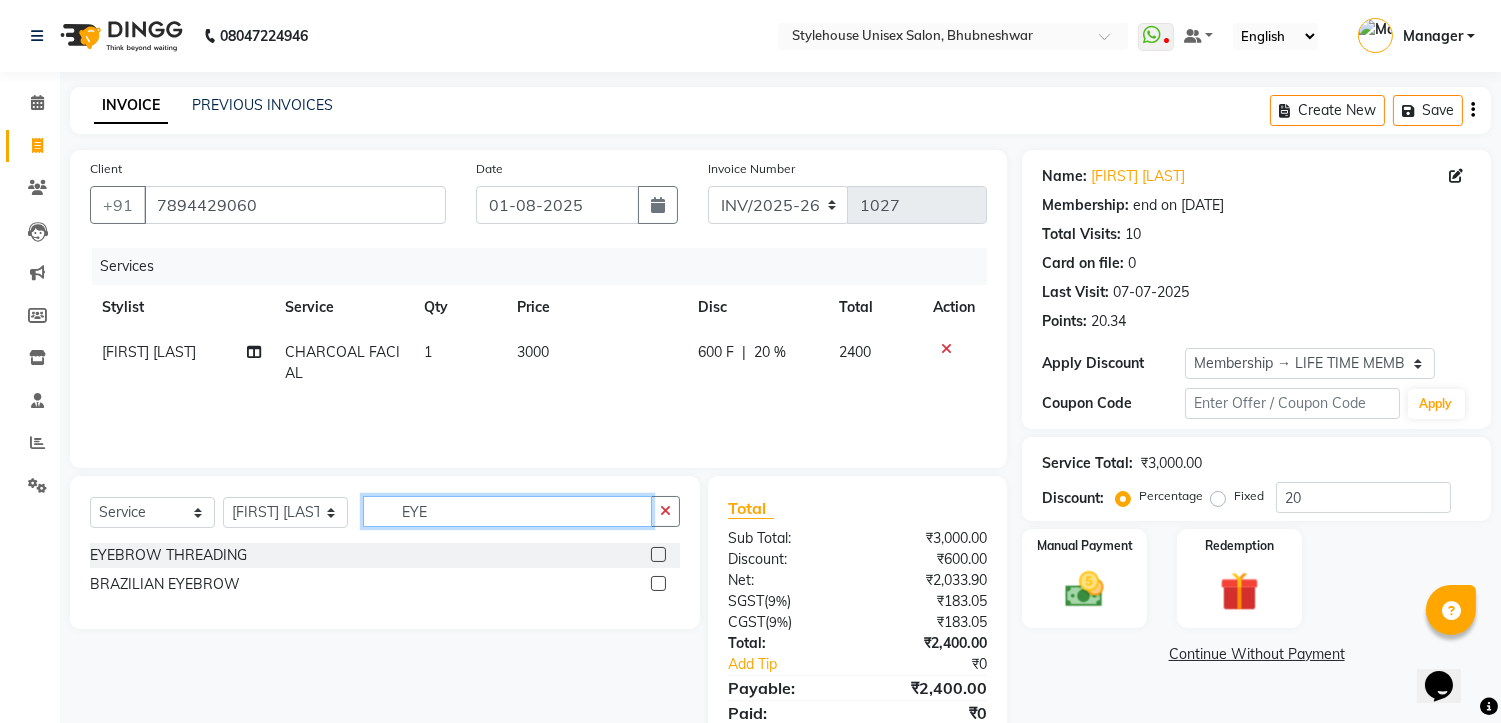 type on "EYE" 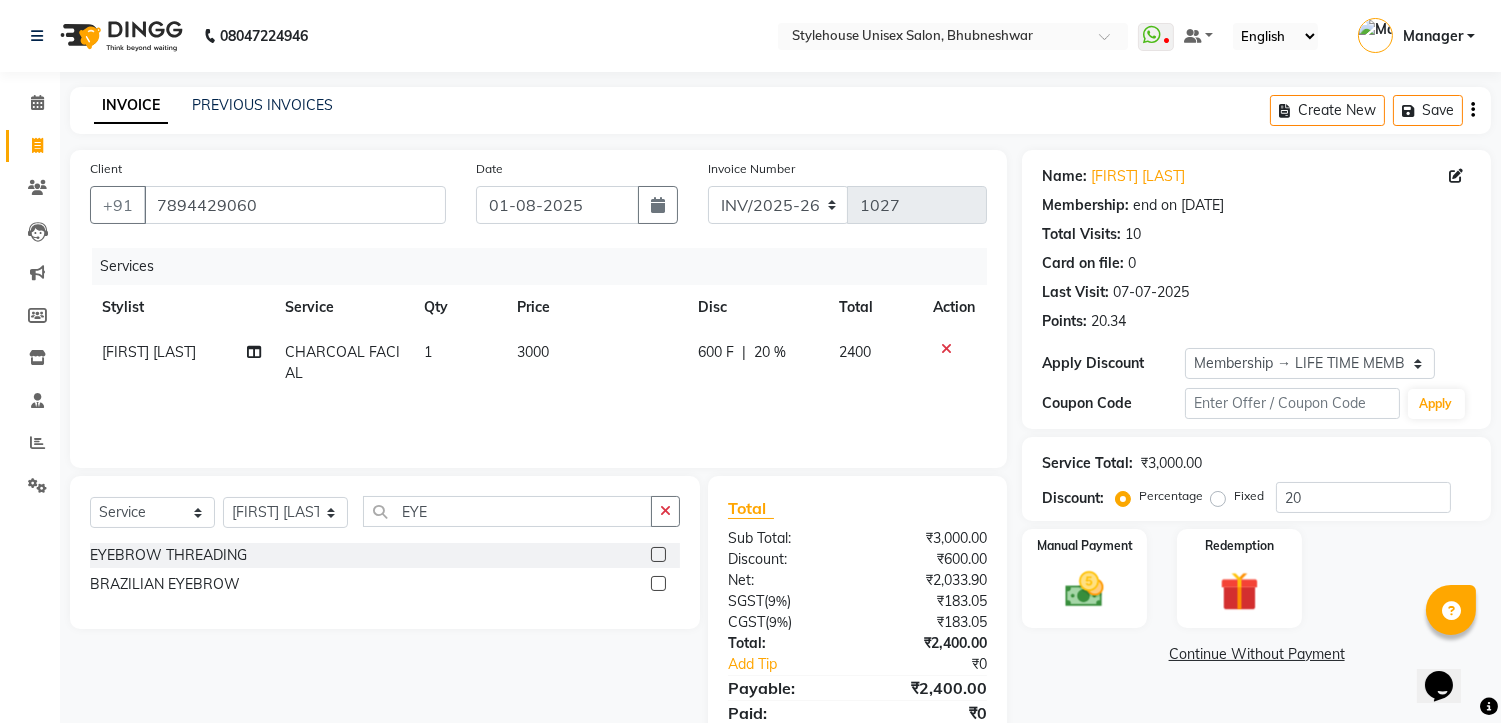 click 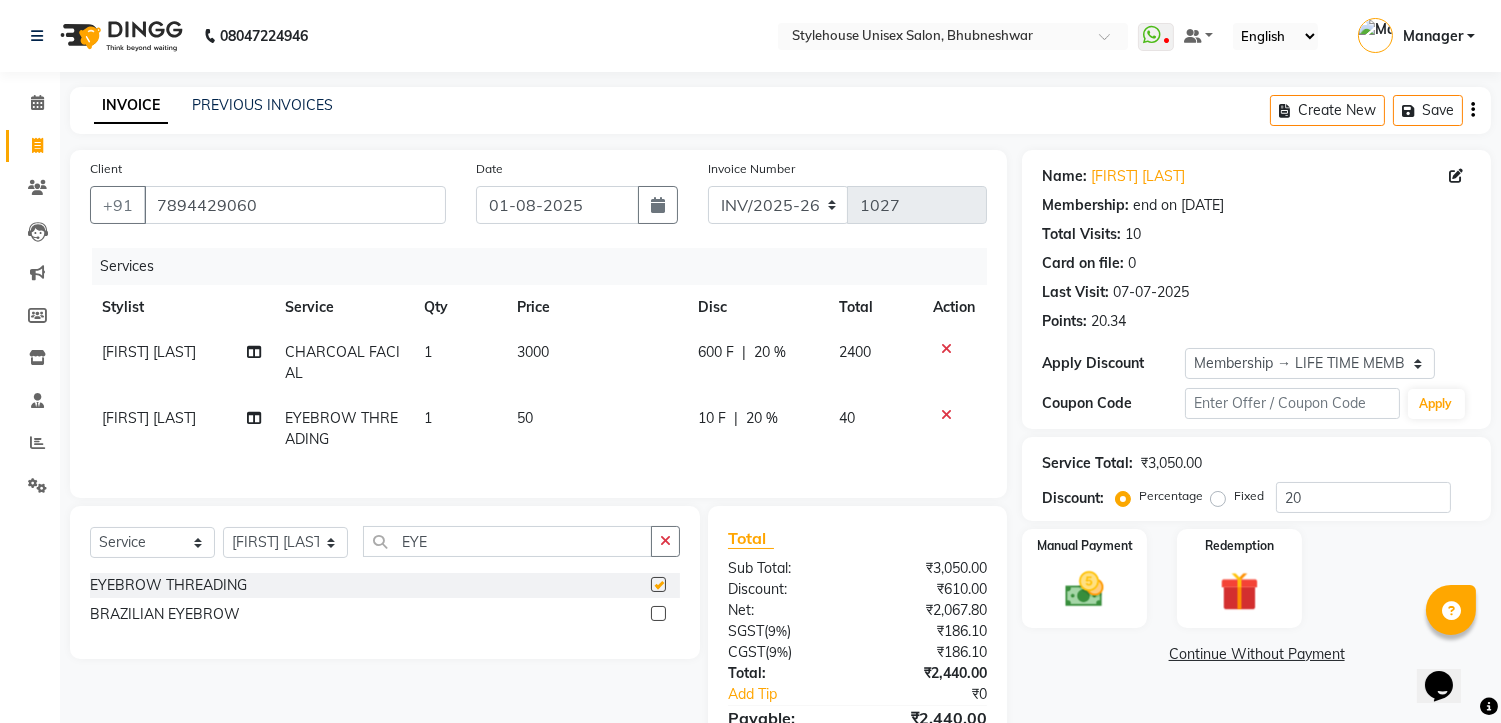 checkbox on "false" 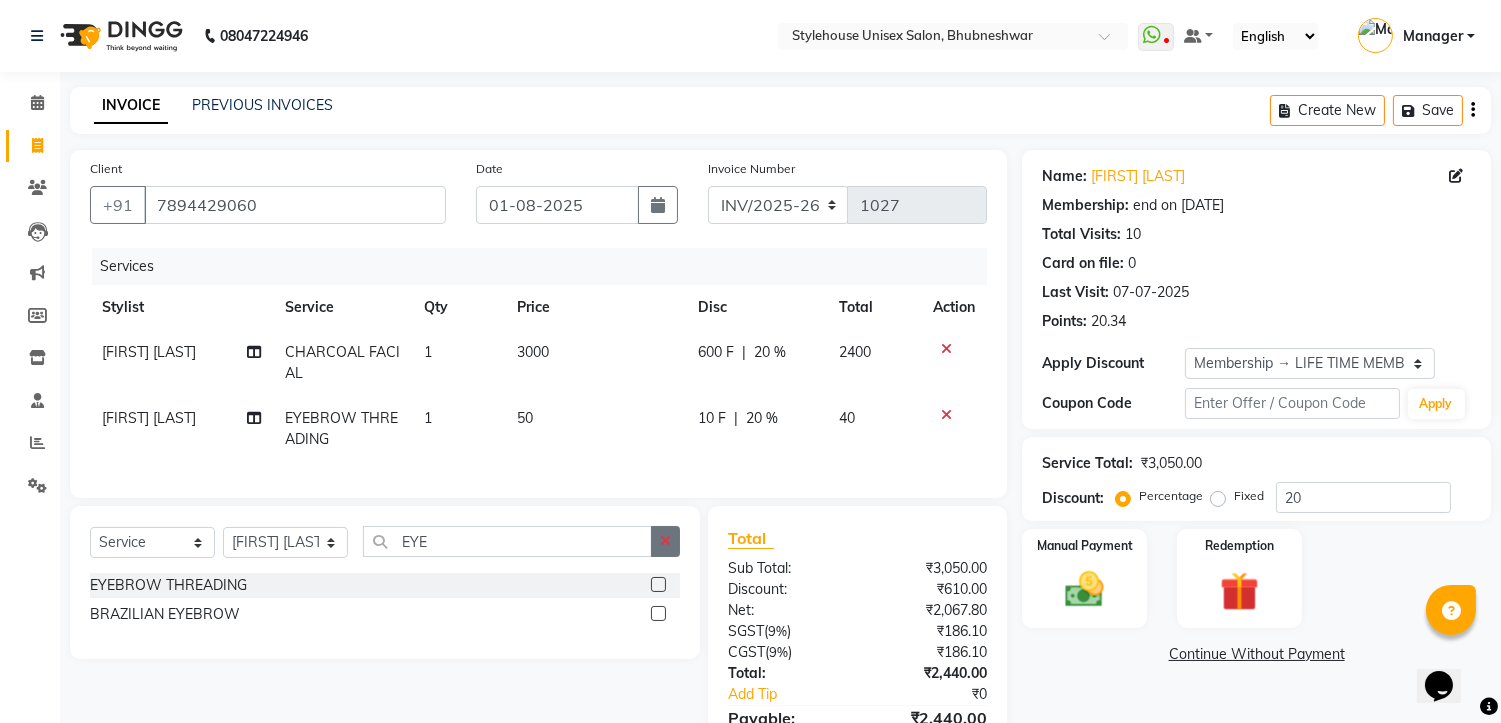 click 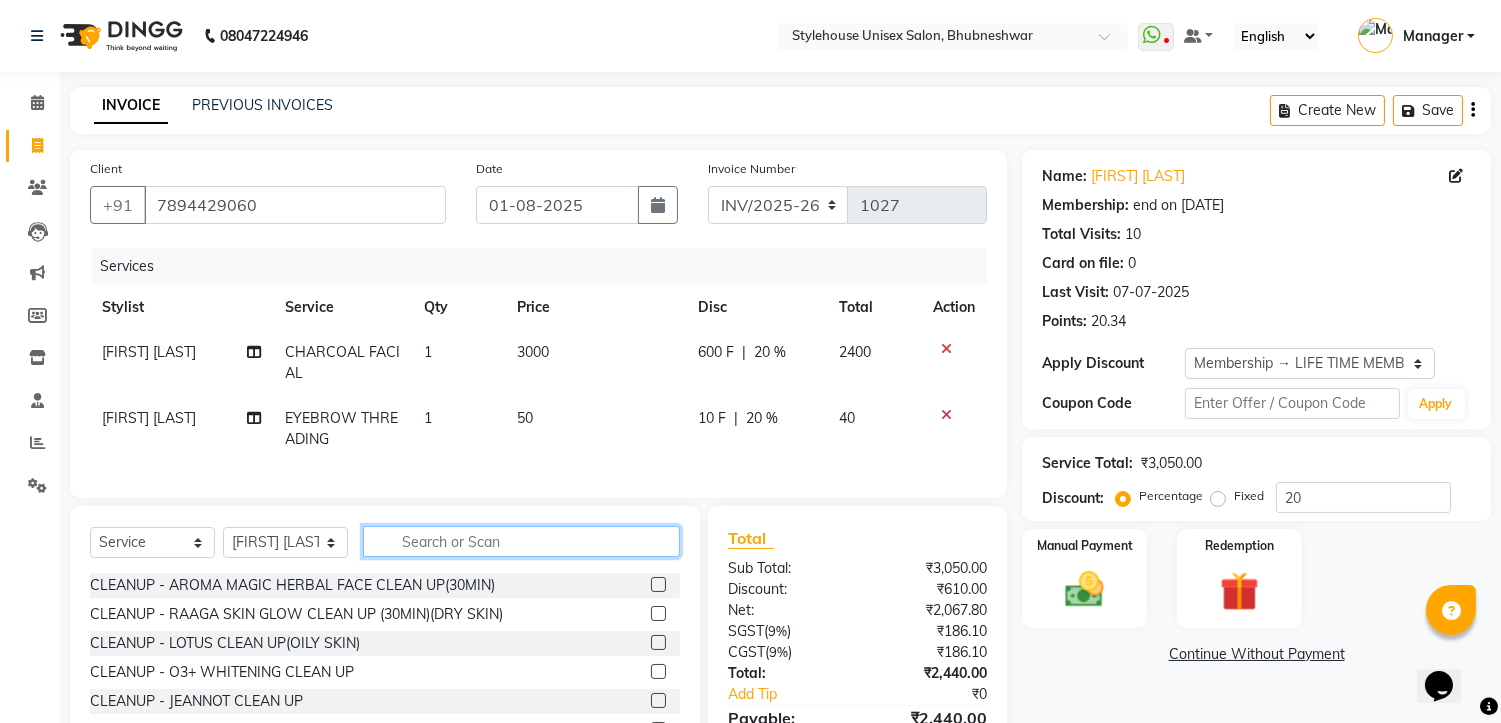 click 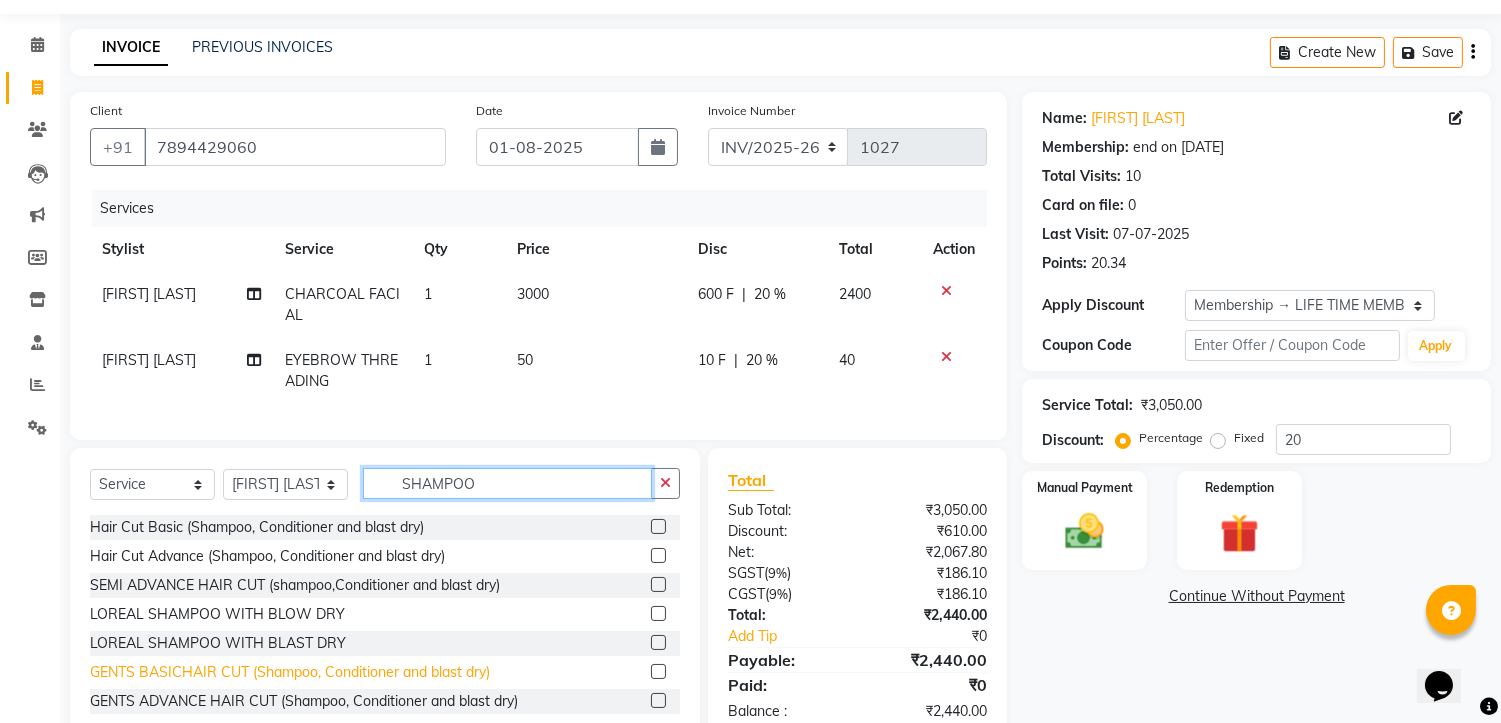 scroll, scrollTop: 111, scrollLeft: 0, axis: vertical 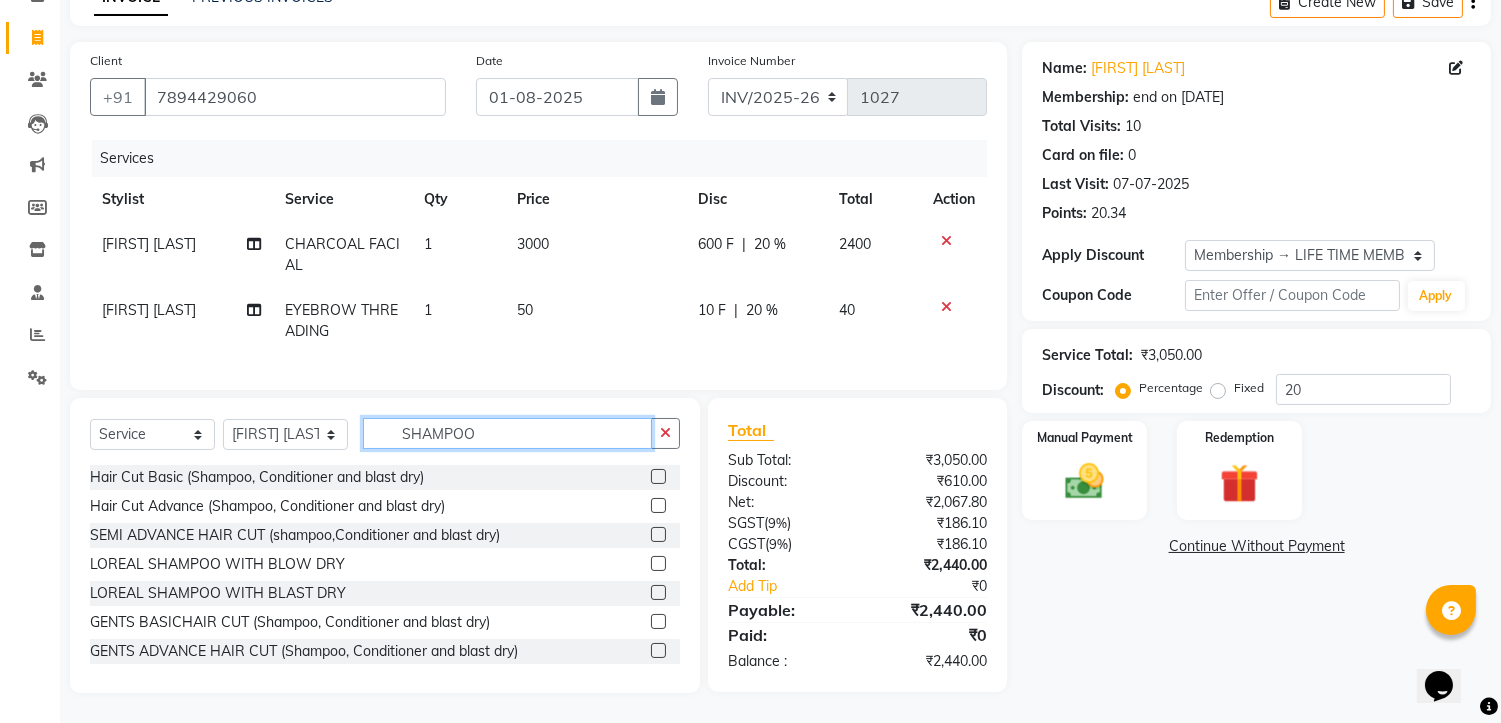 type on "SHAMPOO" 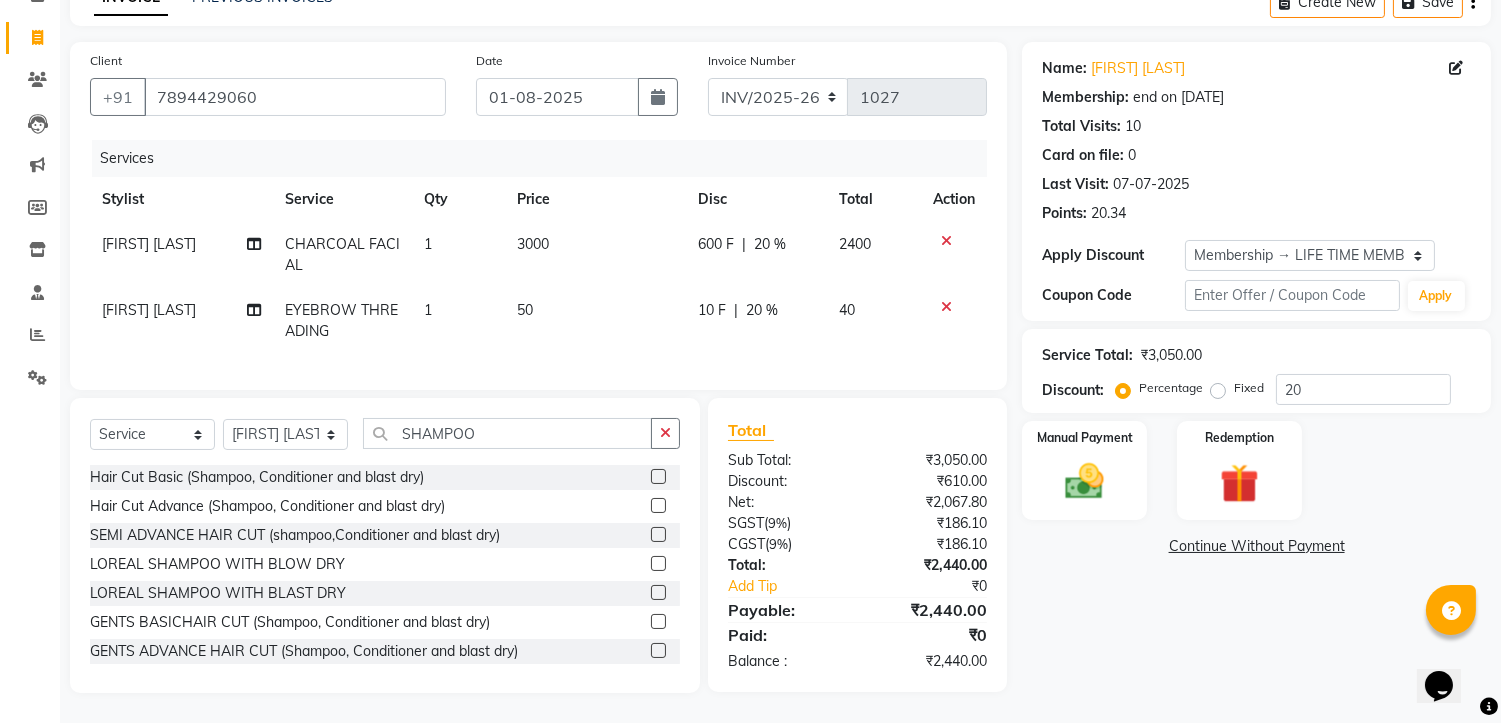click 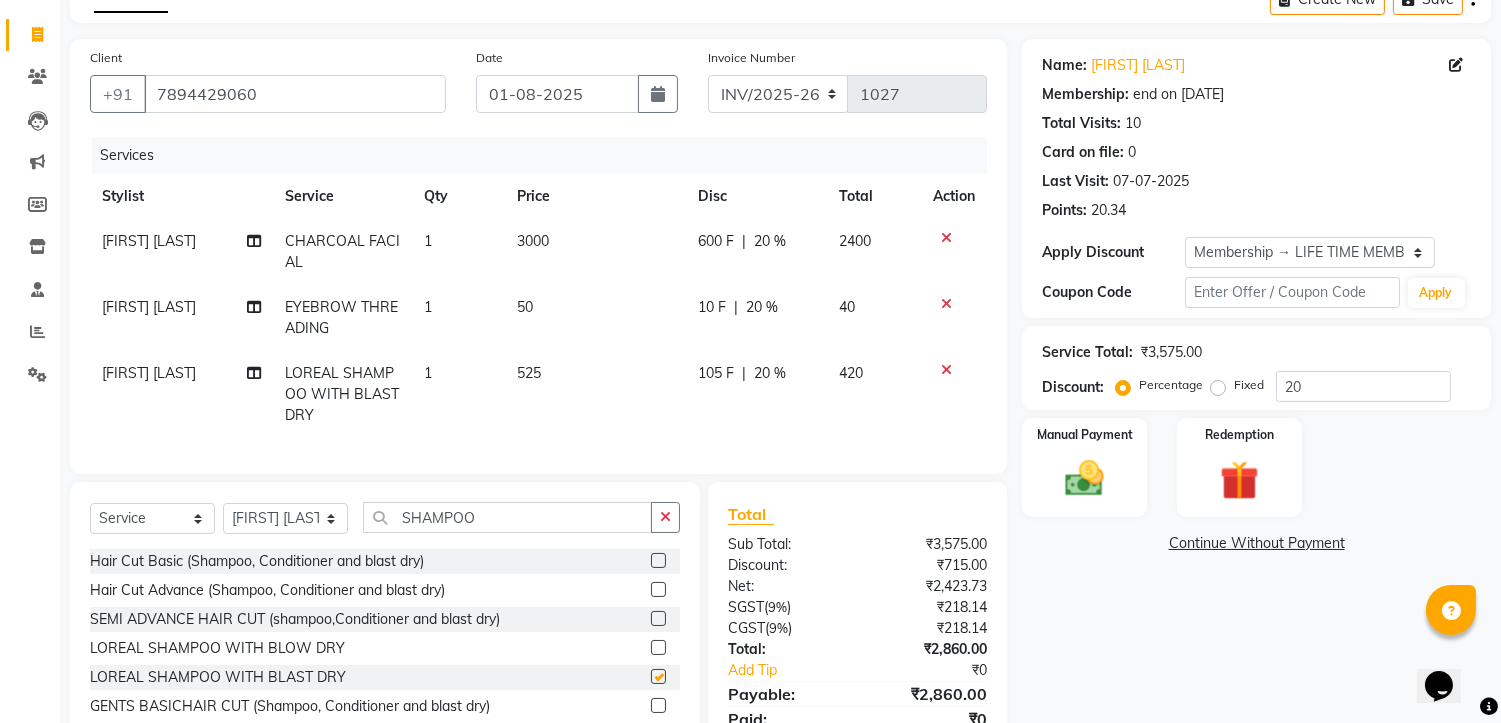 checkbox on "false" 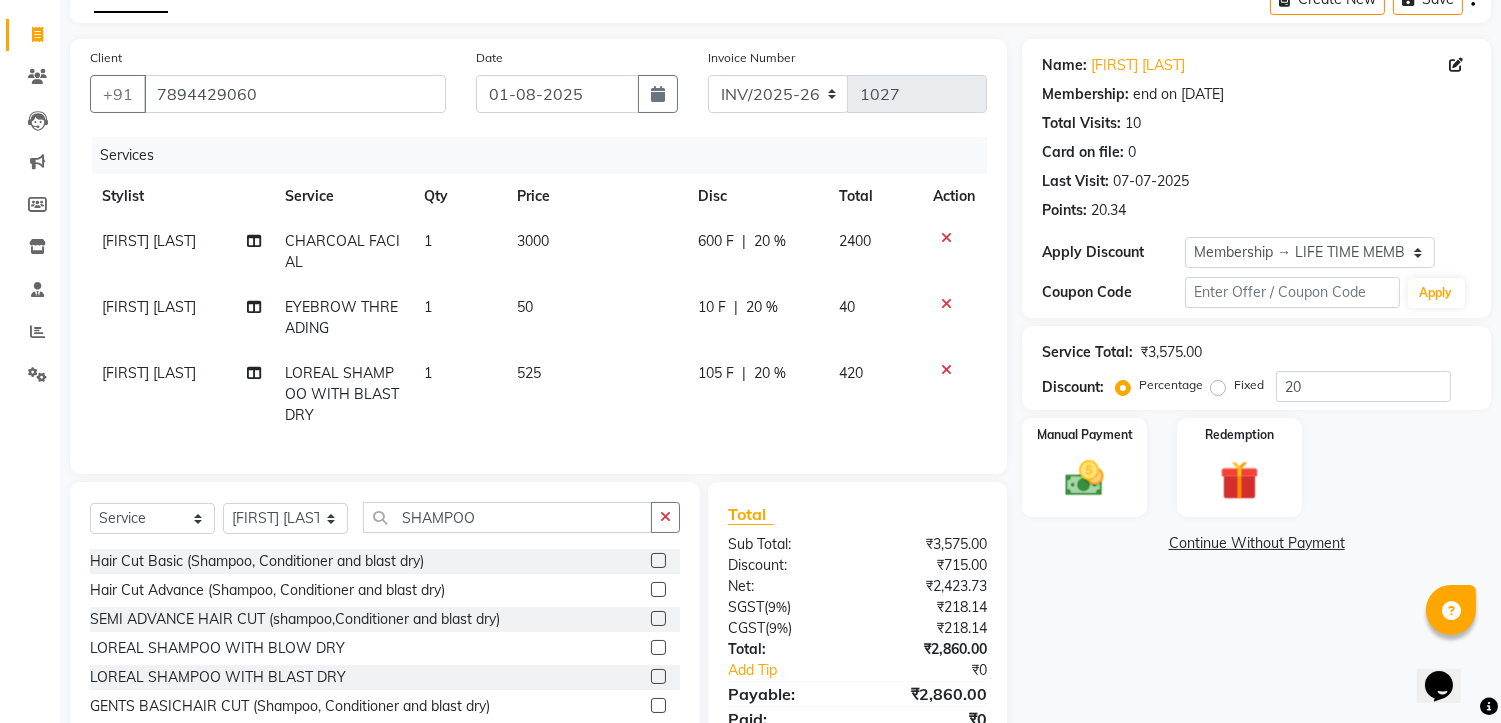 click on "525" 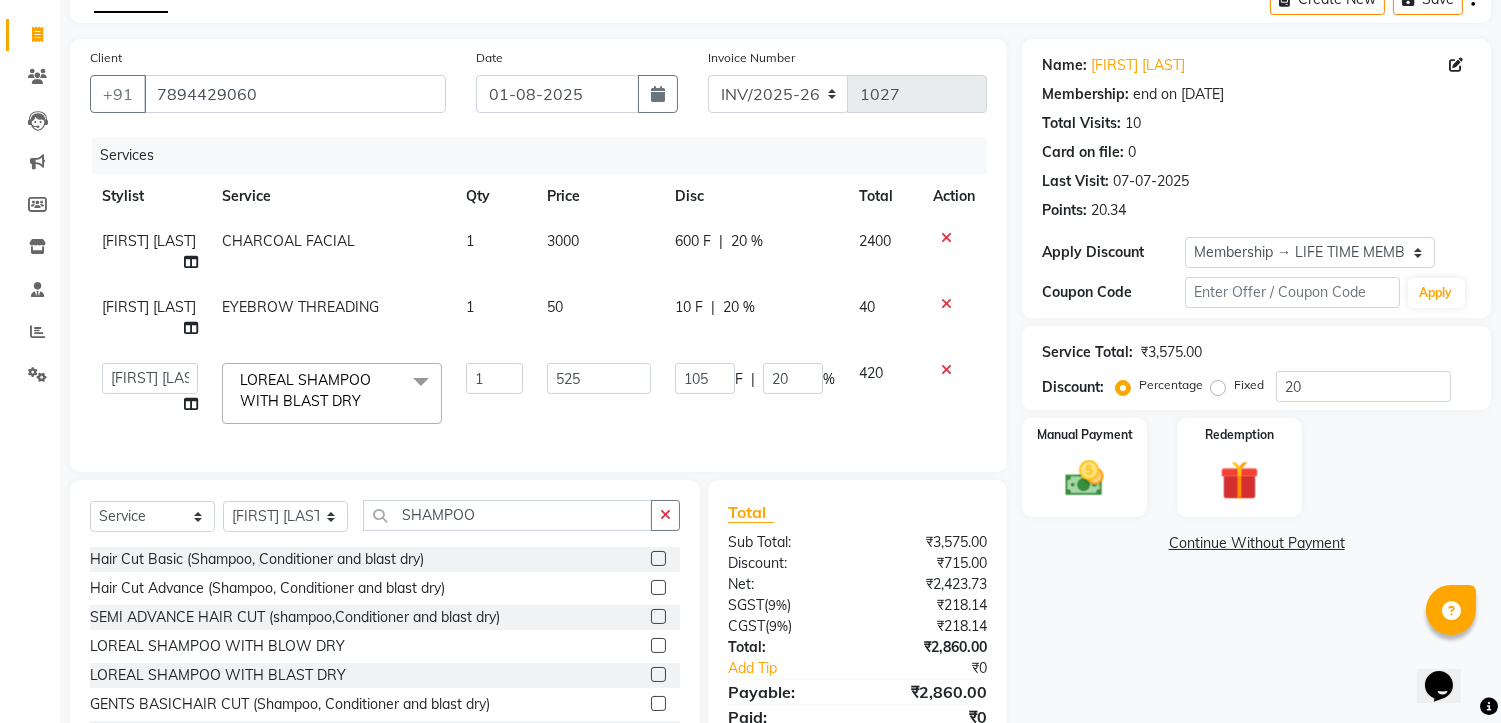click on "1" 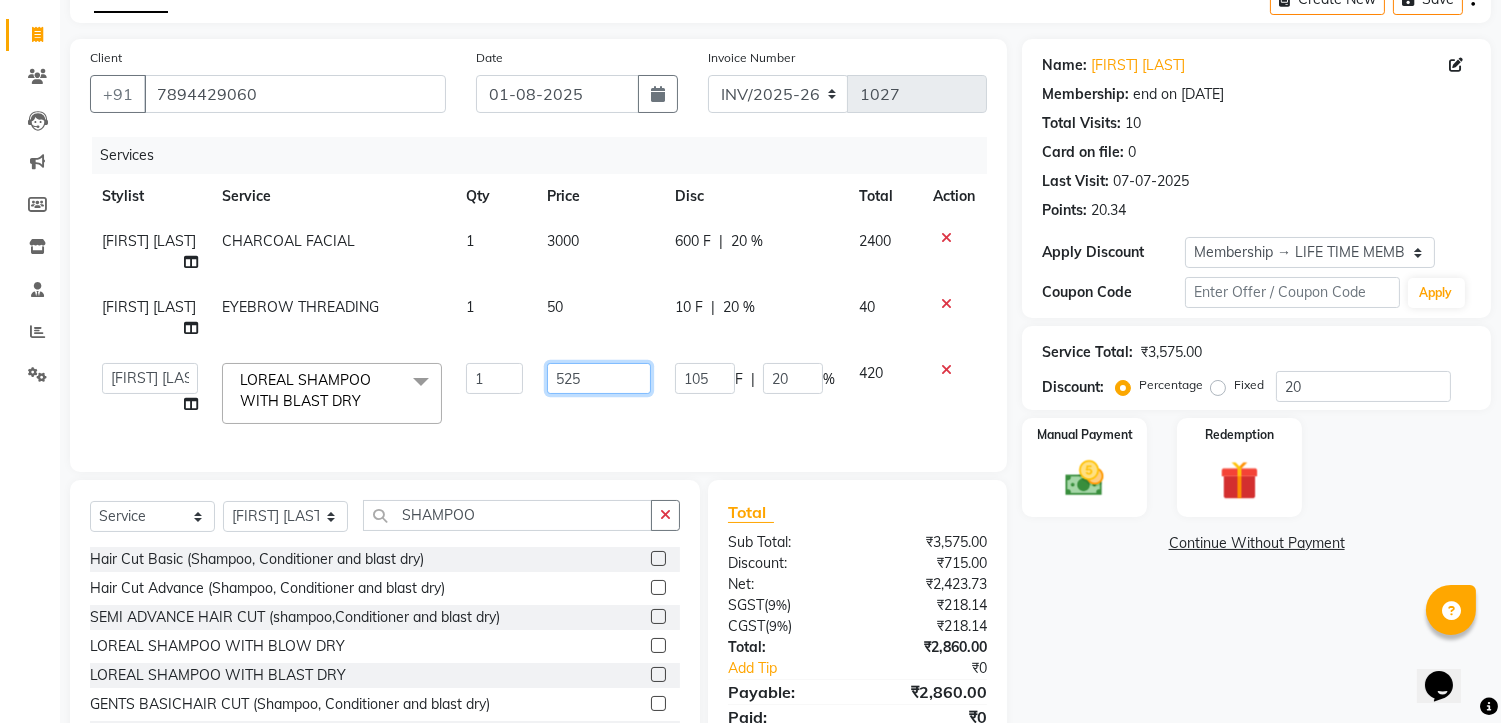 click on "525" 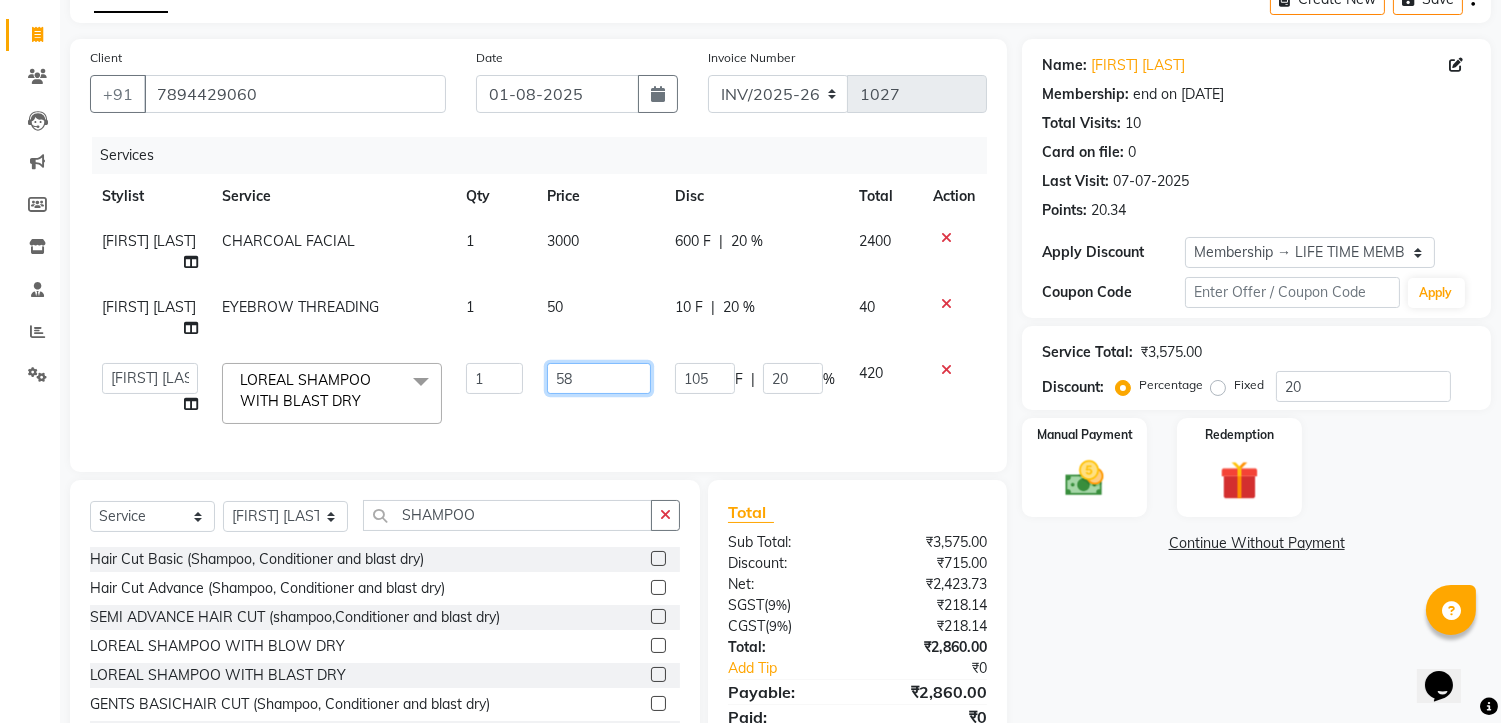 type on "580" 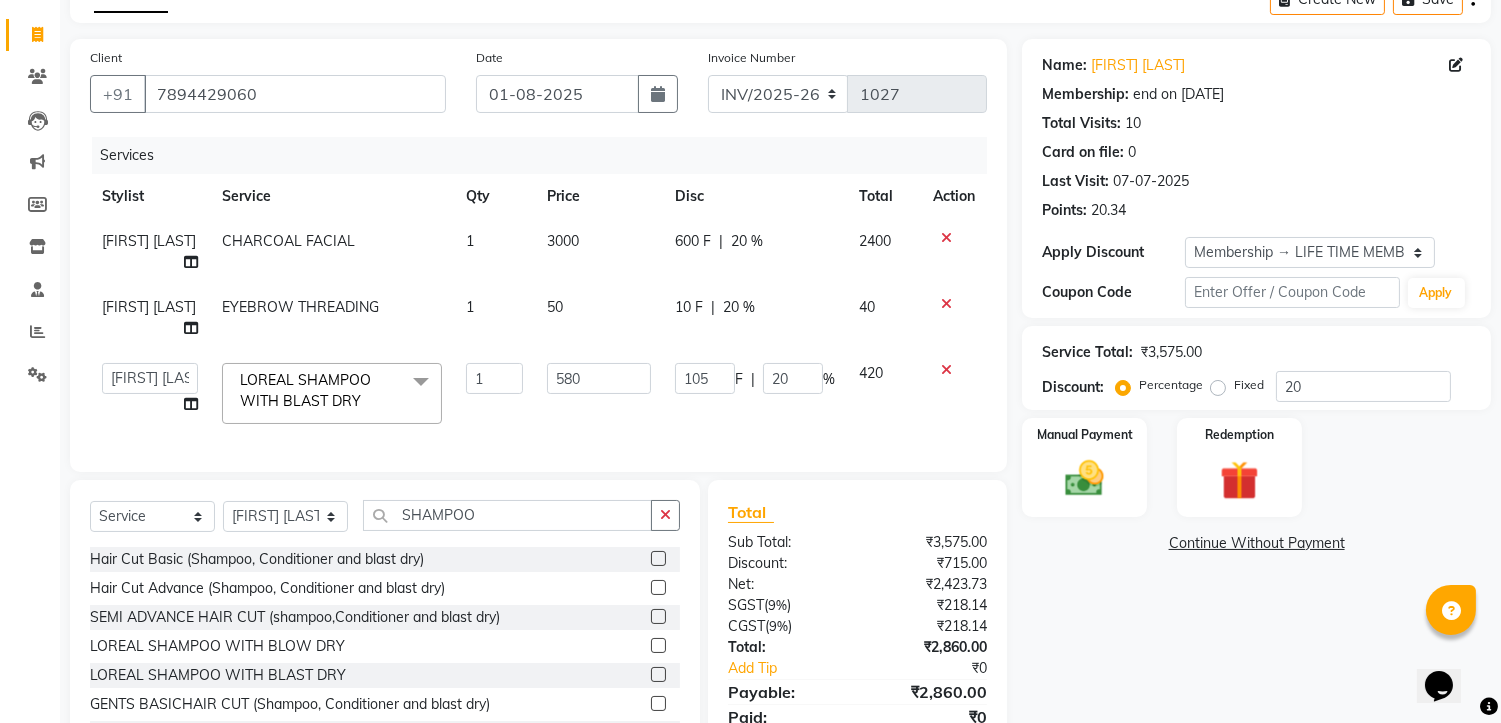 click on "580" 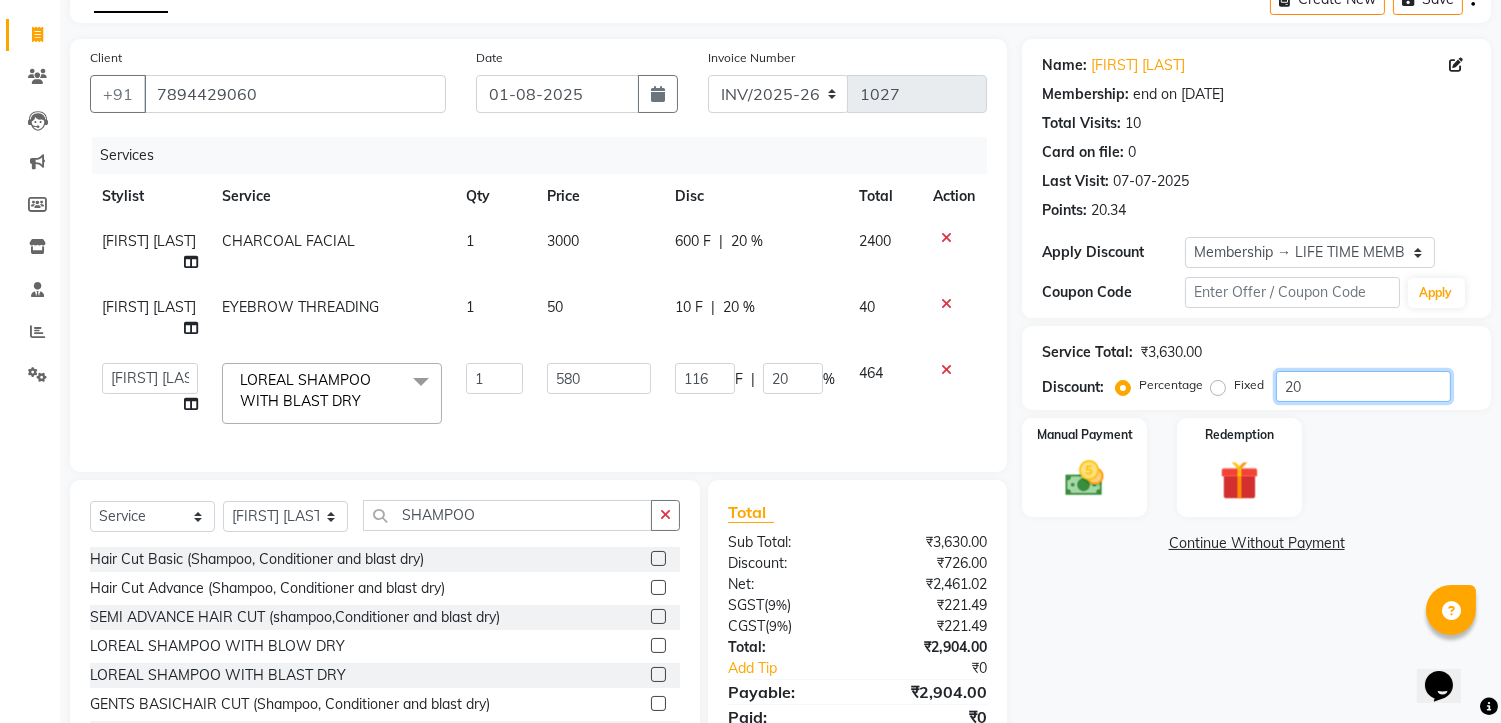 click on "20" 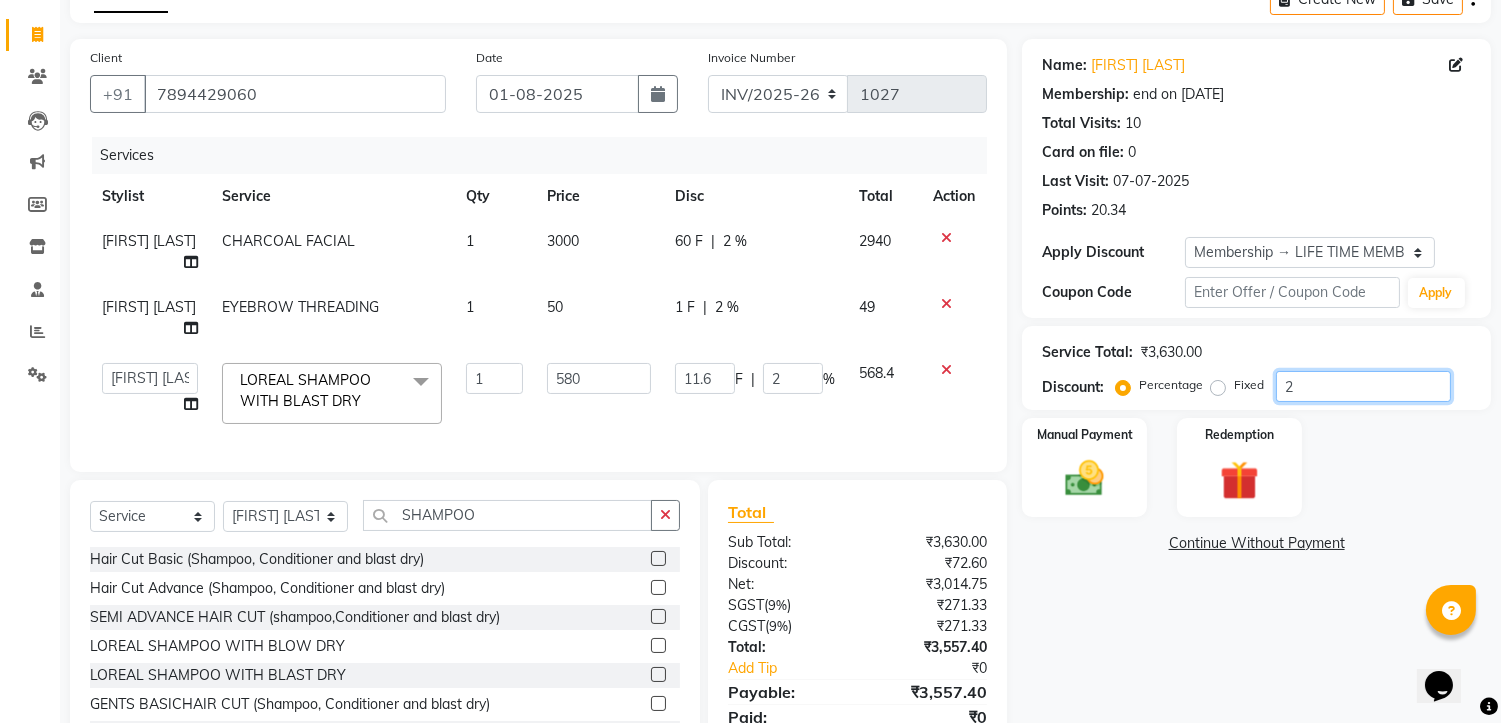 type 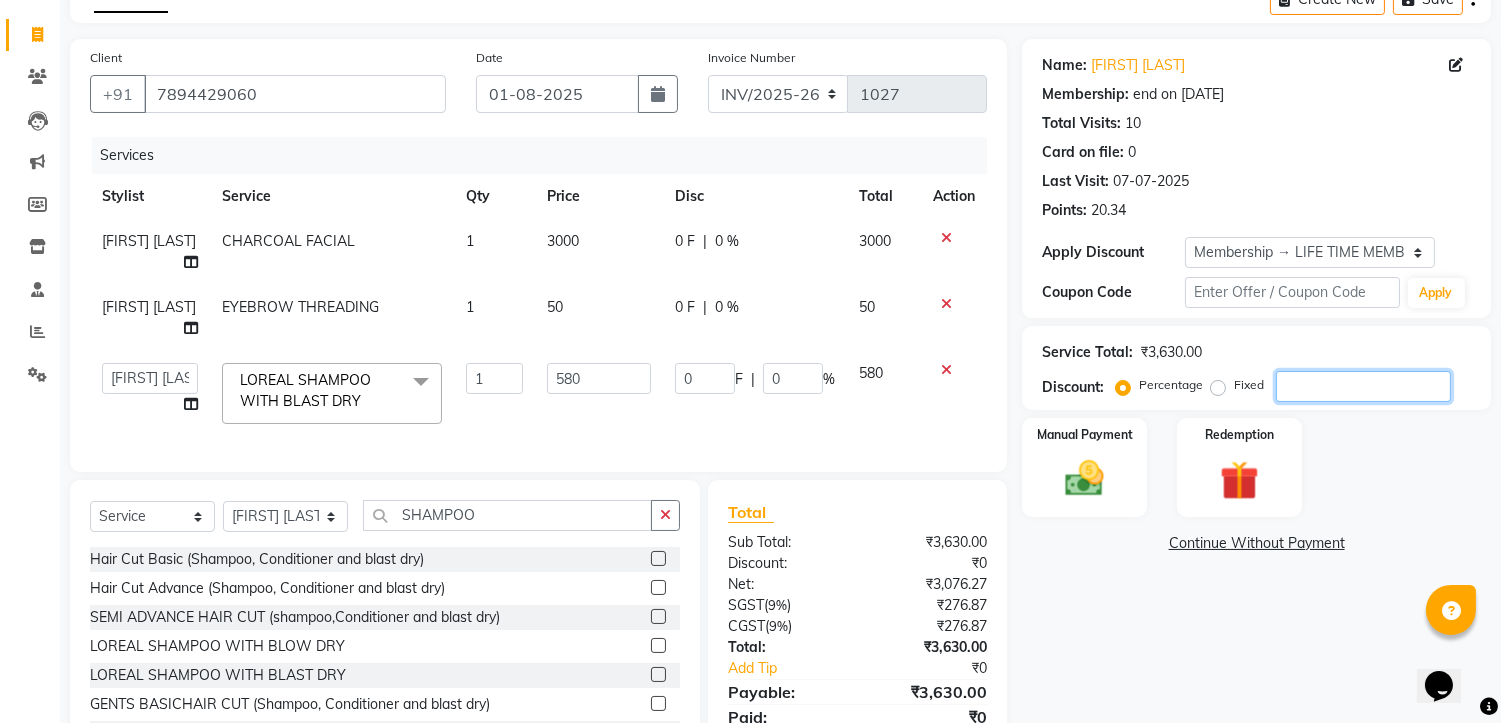 type on "1" 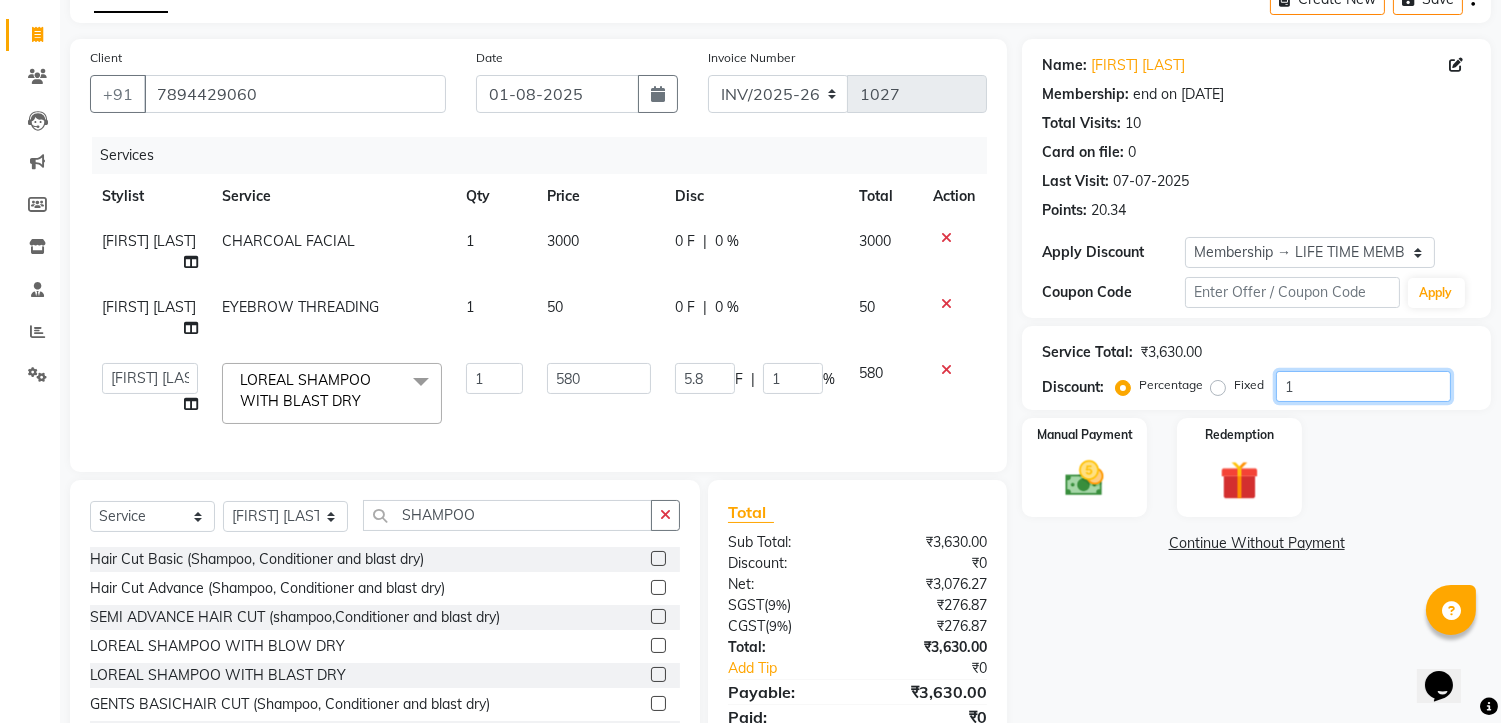 type on "15" 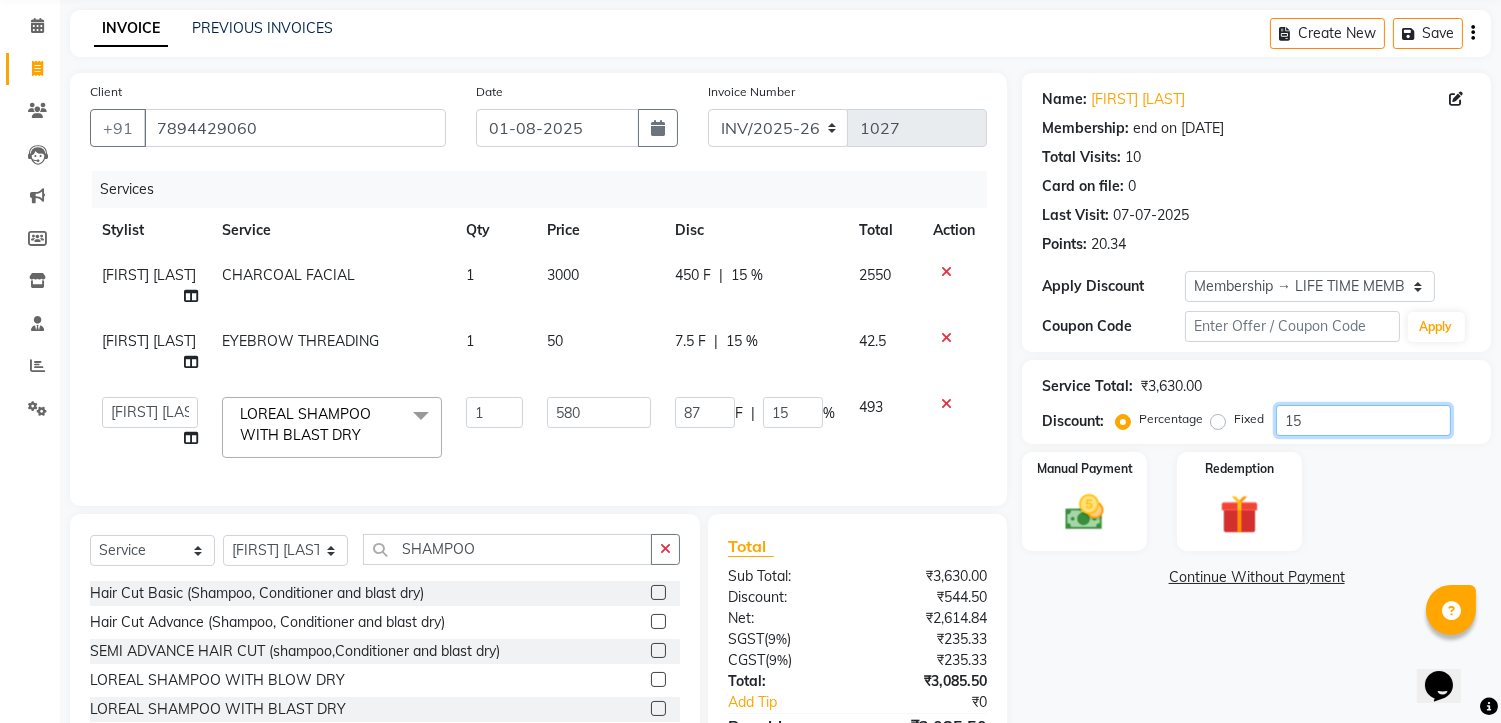 scroll, scrollTop: 210, scrollLeft: 0, axis: vertical 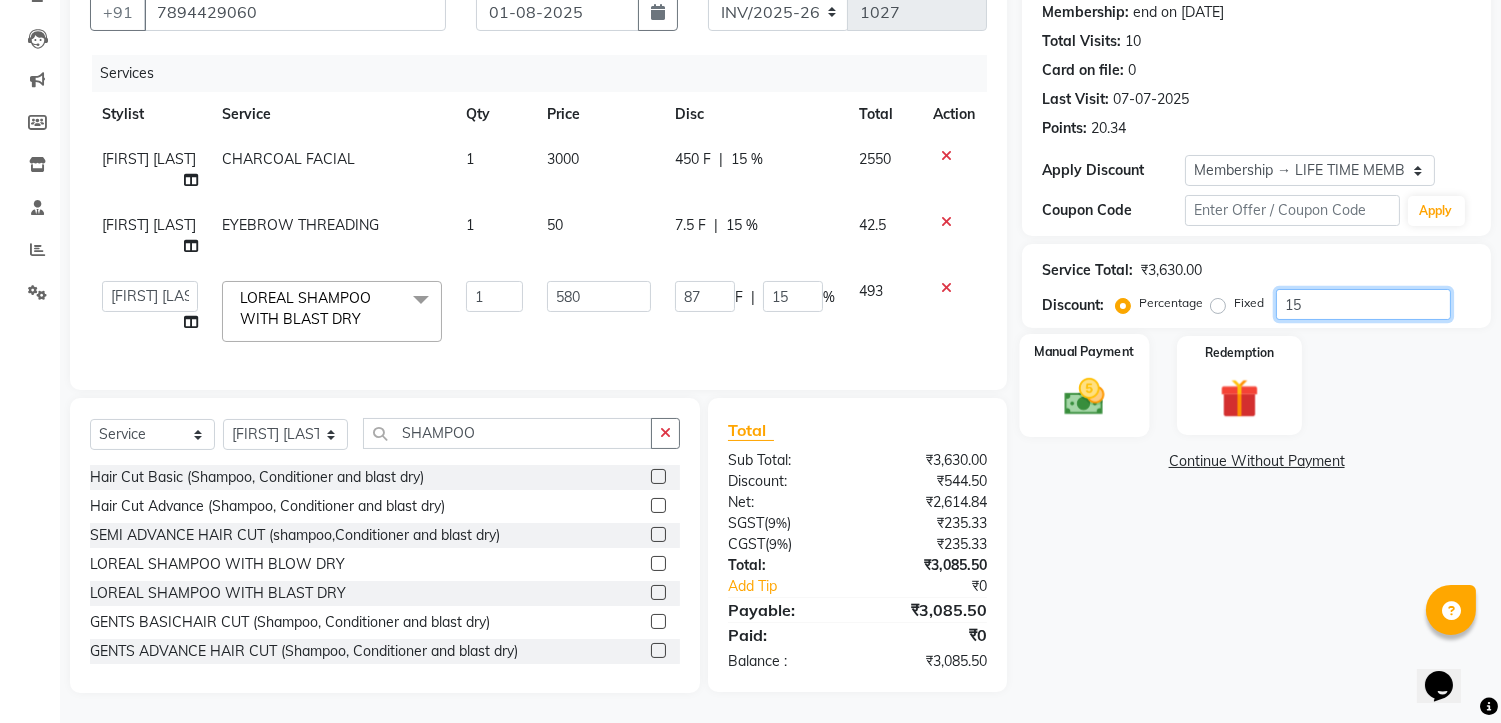type on "15" 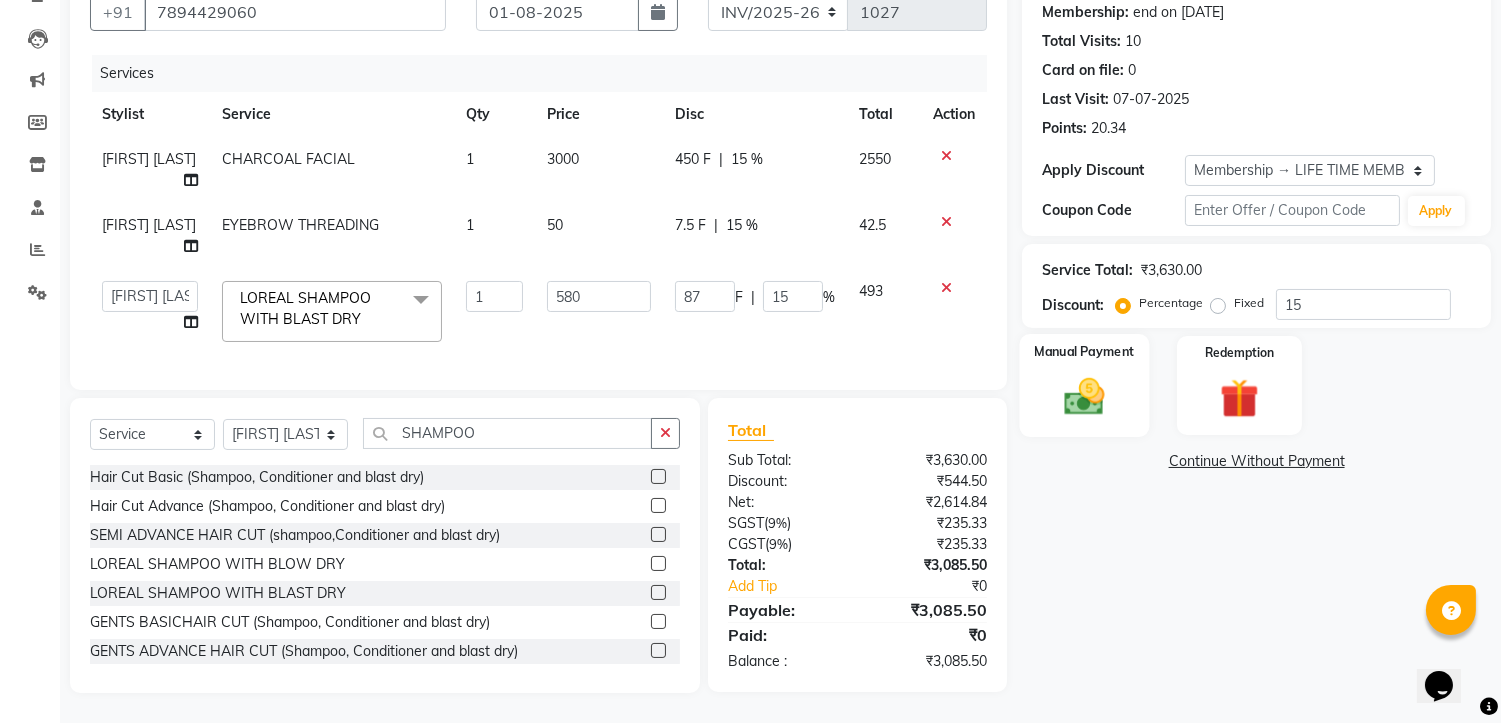 click 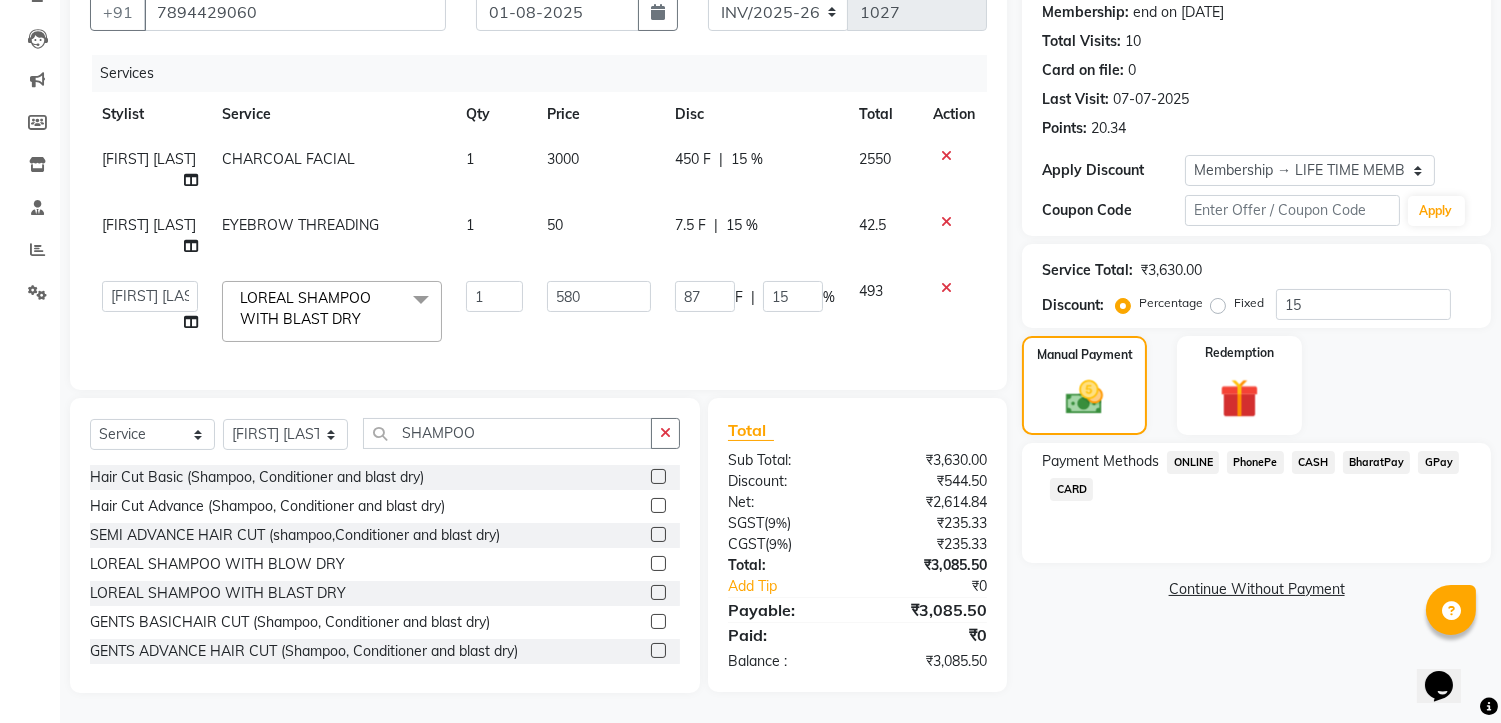 click on "CASH" 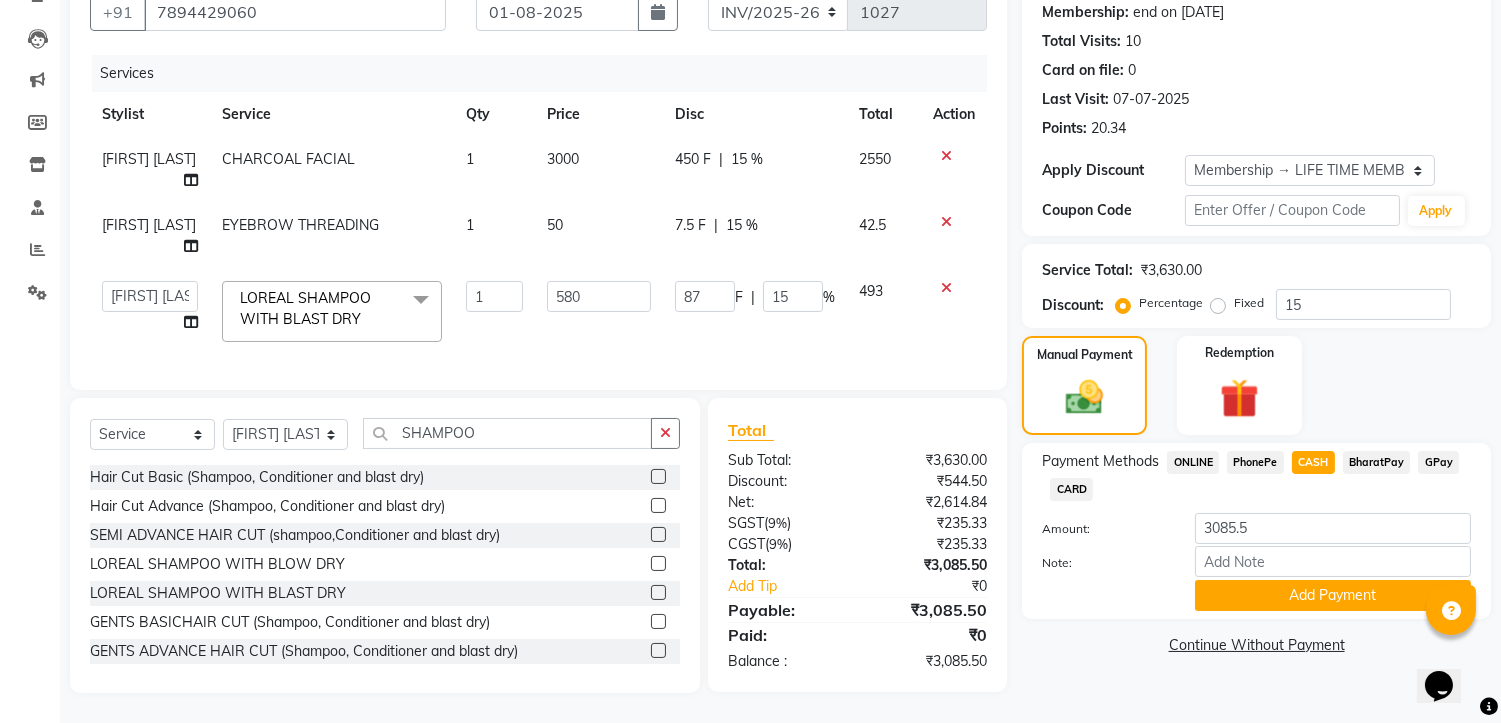 click on "PhonePe" 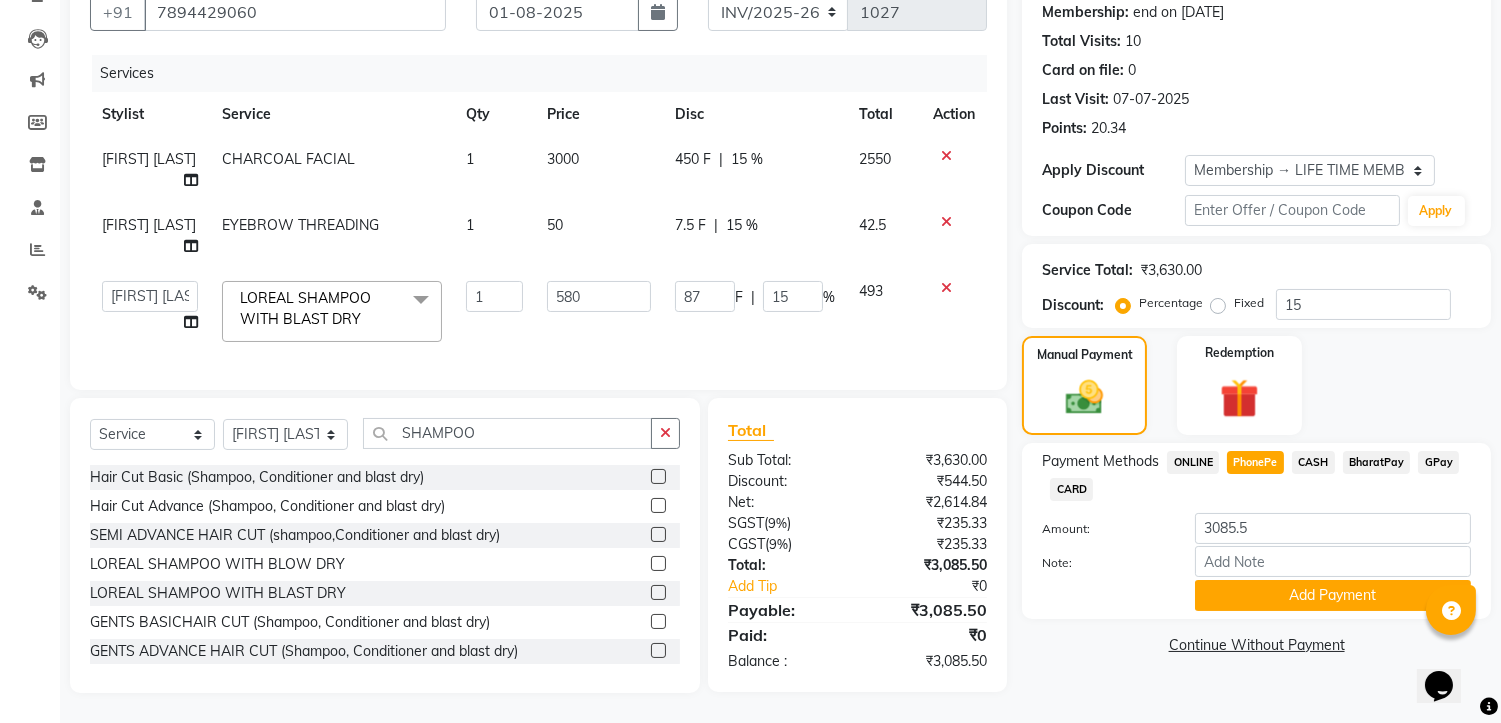 click on "PhonePe" 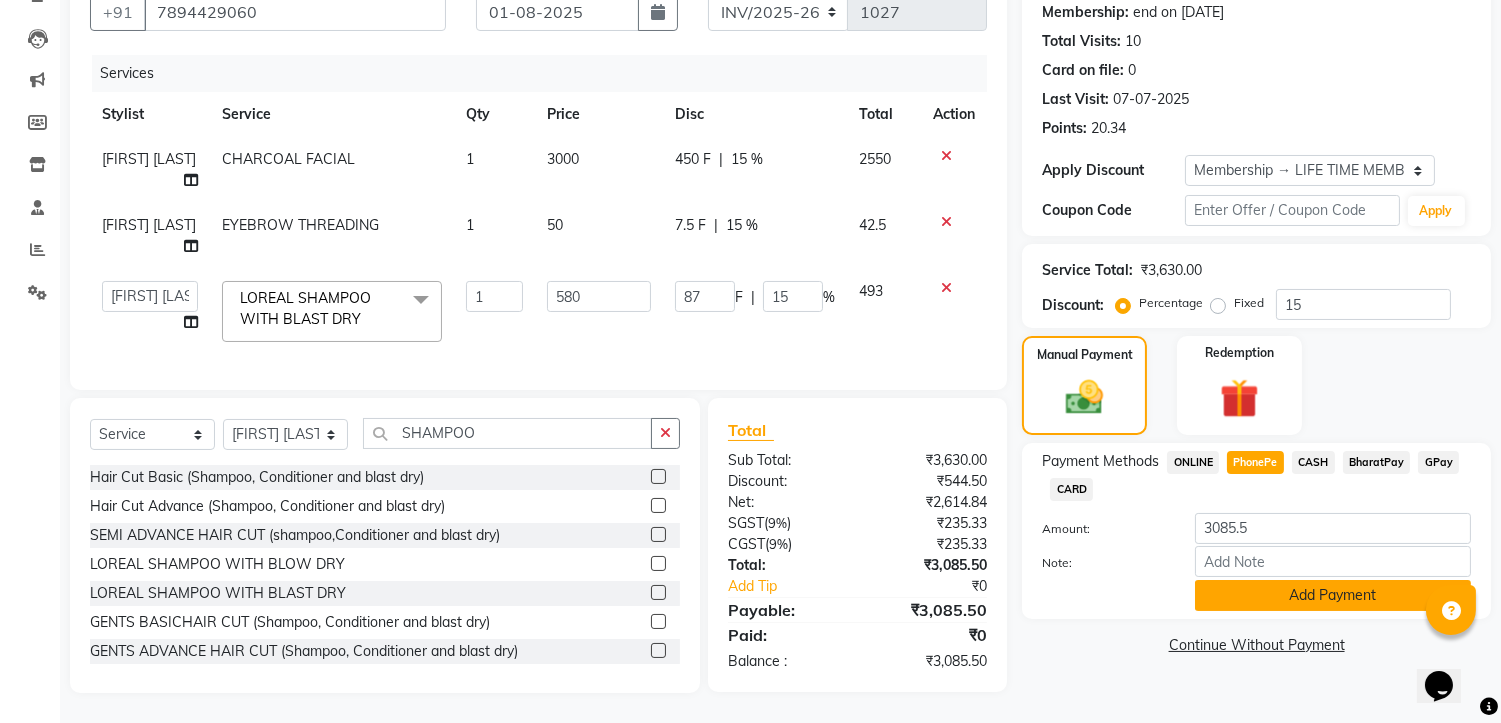 click on "Add Payment" 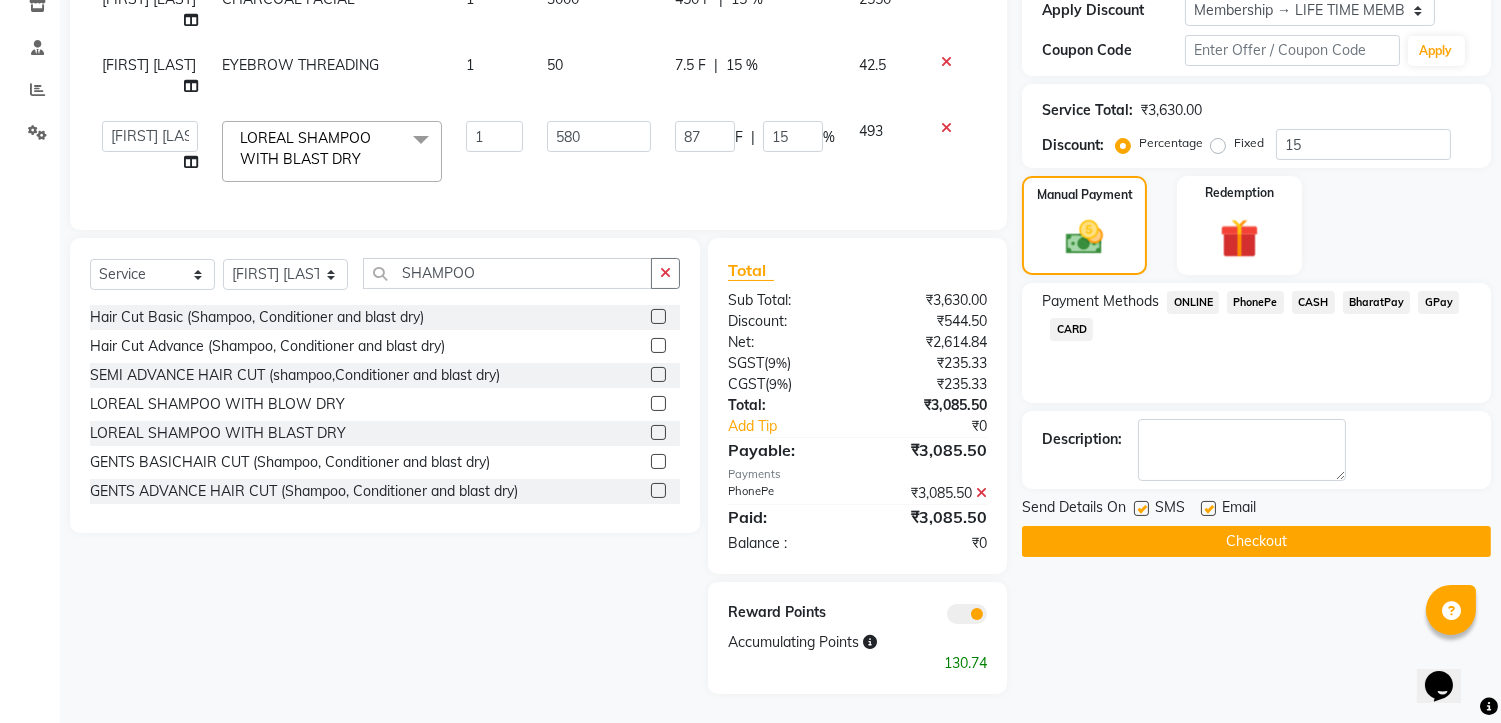 scroll, scrollTop: 370, scrollLeft: 0, axis: vertical 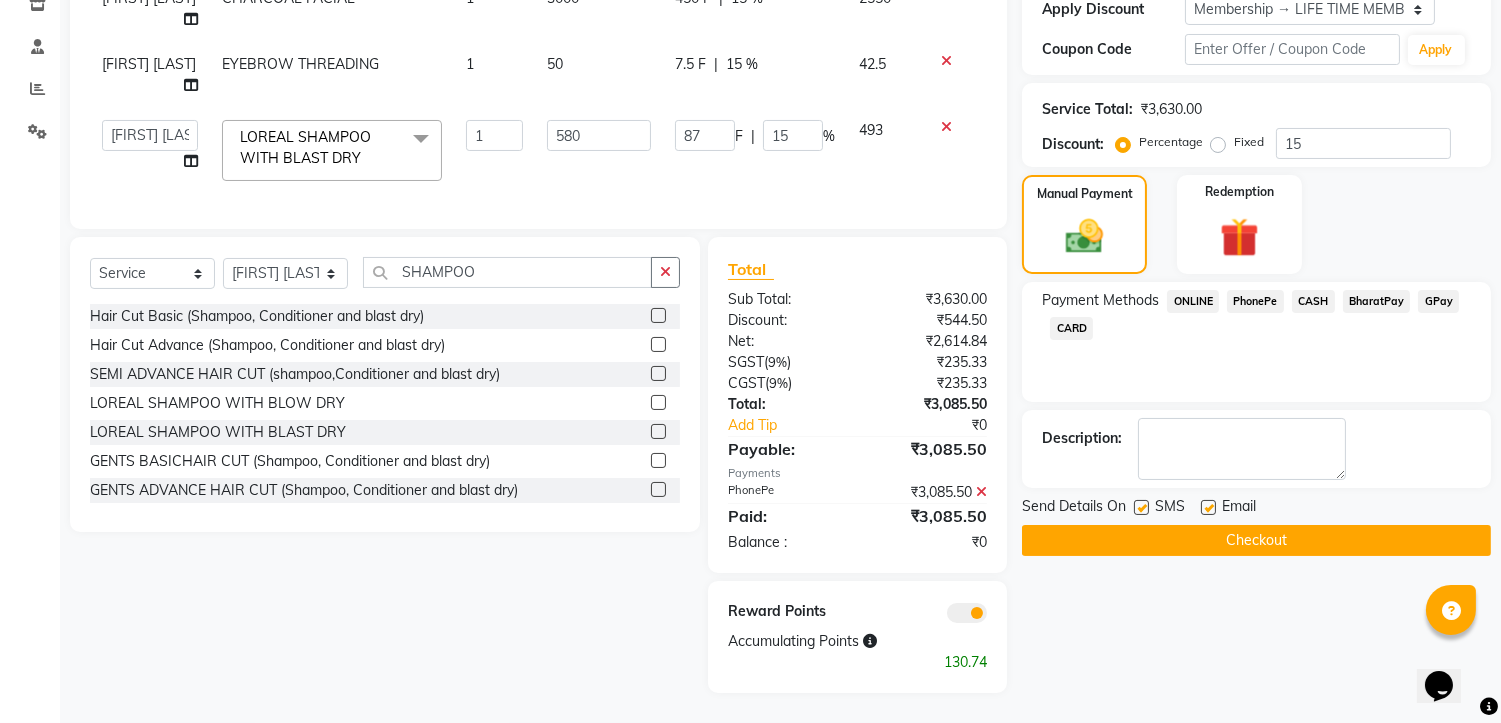 click on "Checkout" 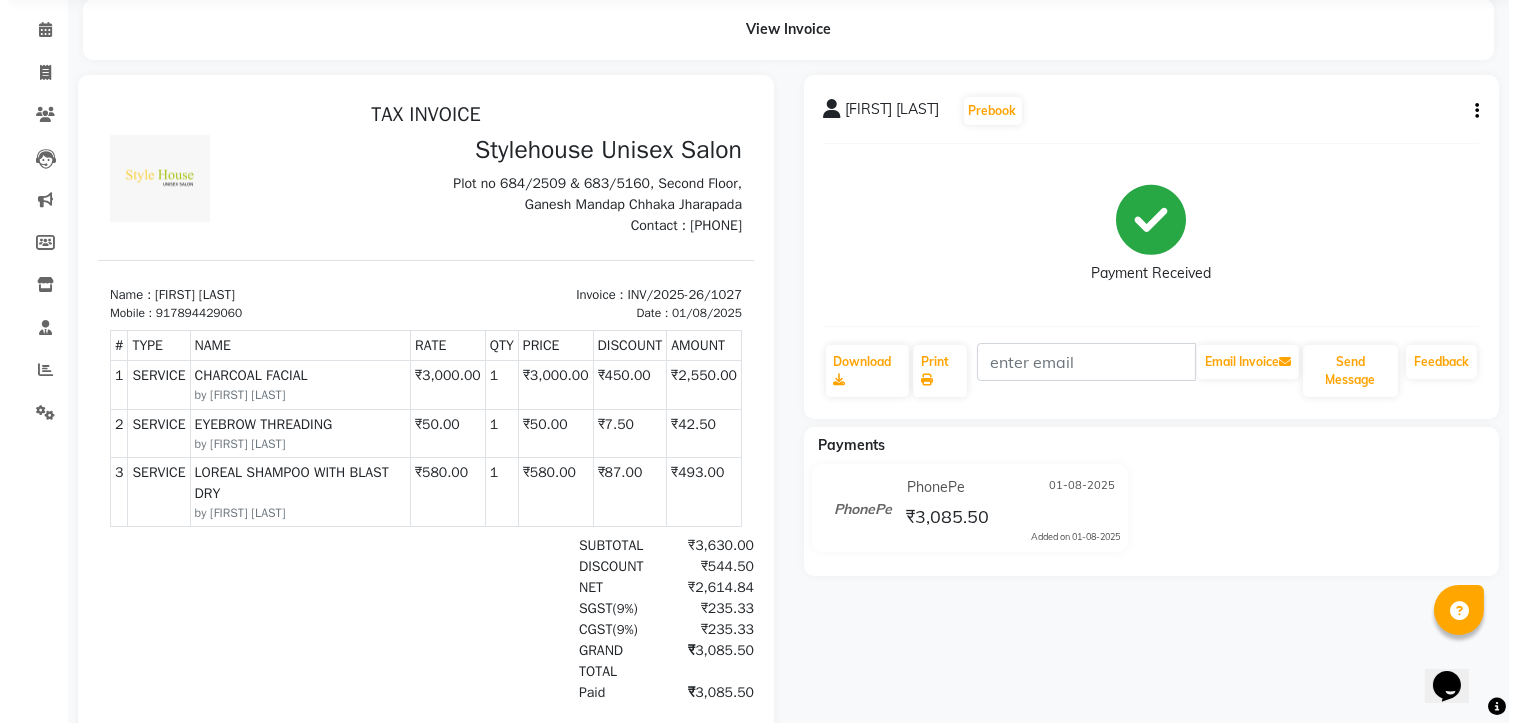 scroll, scrollTop: 0, scrollLeft: 0, axis: both 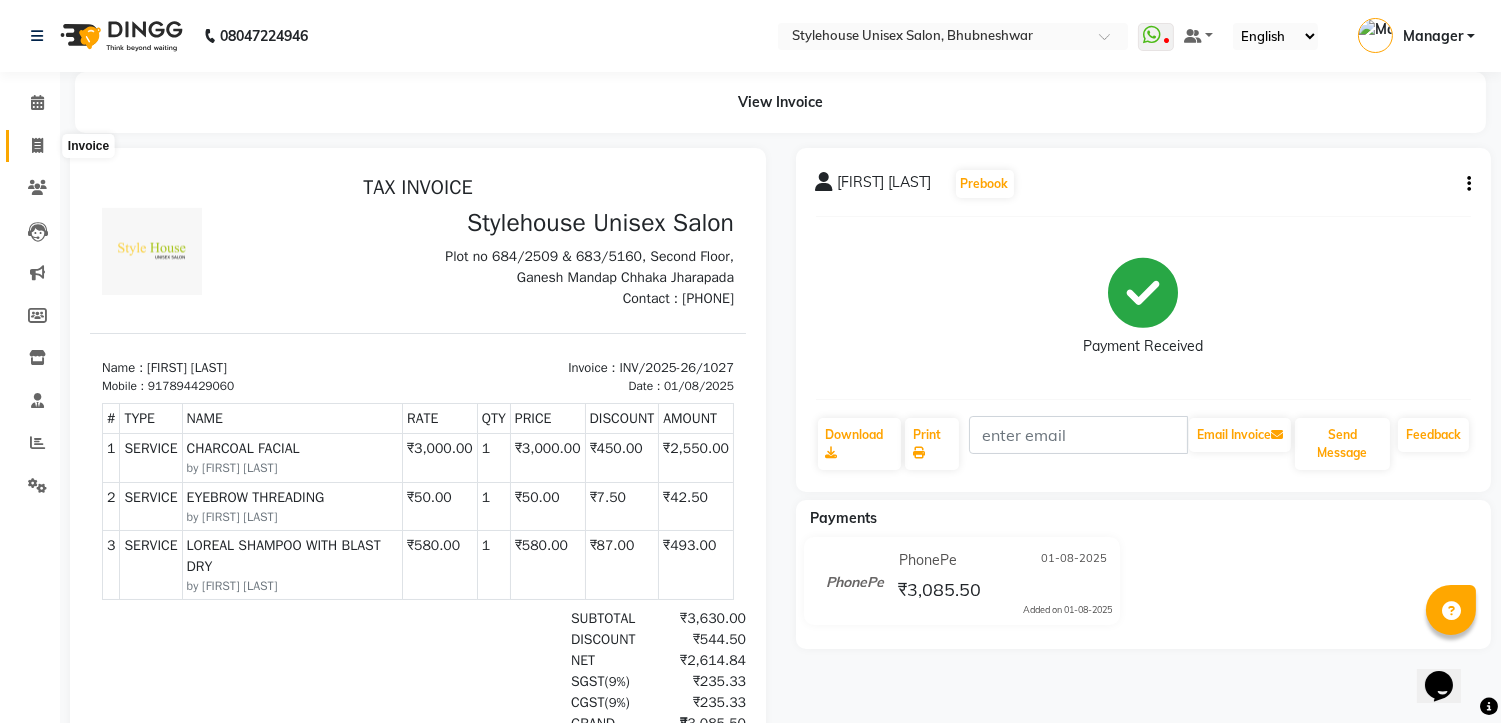 click 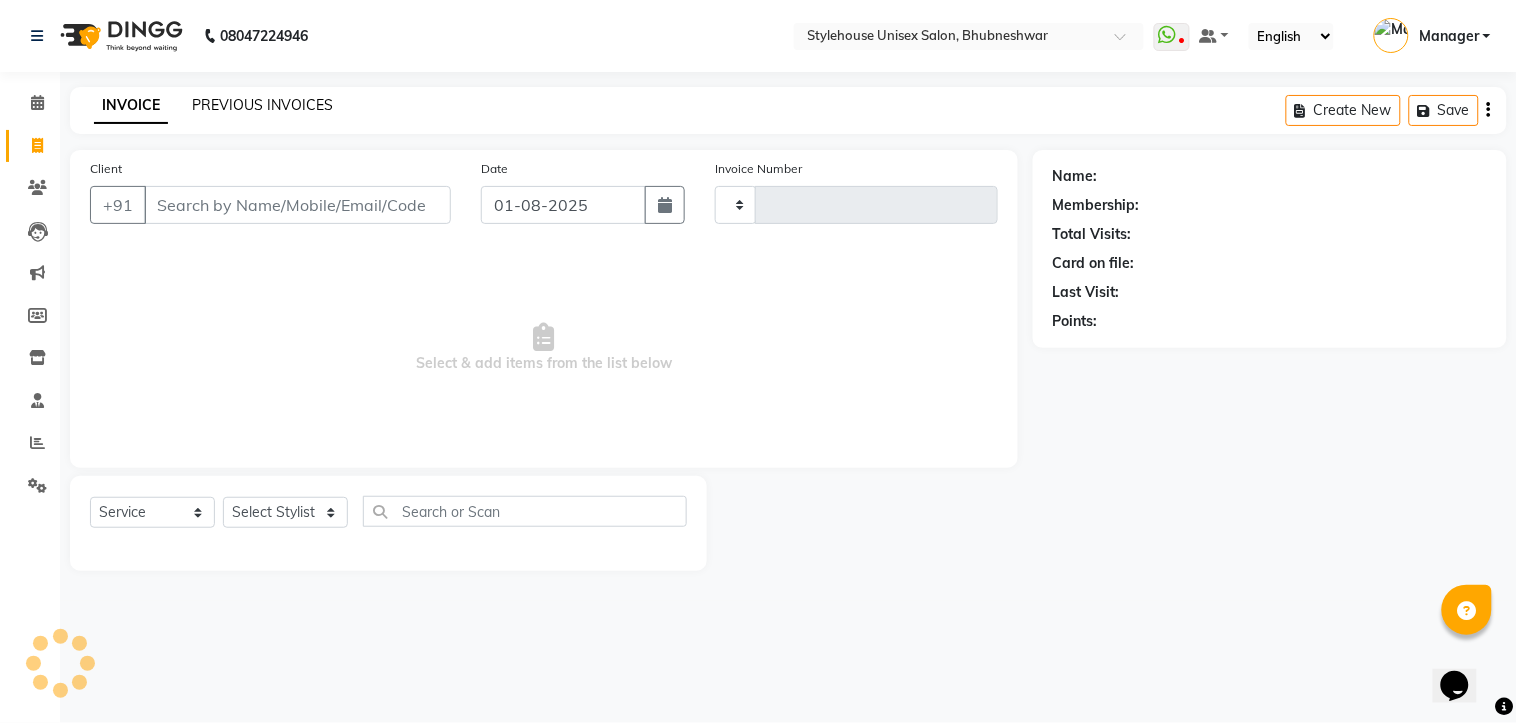 type on "1028" 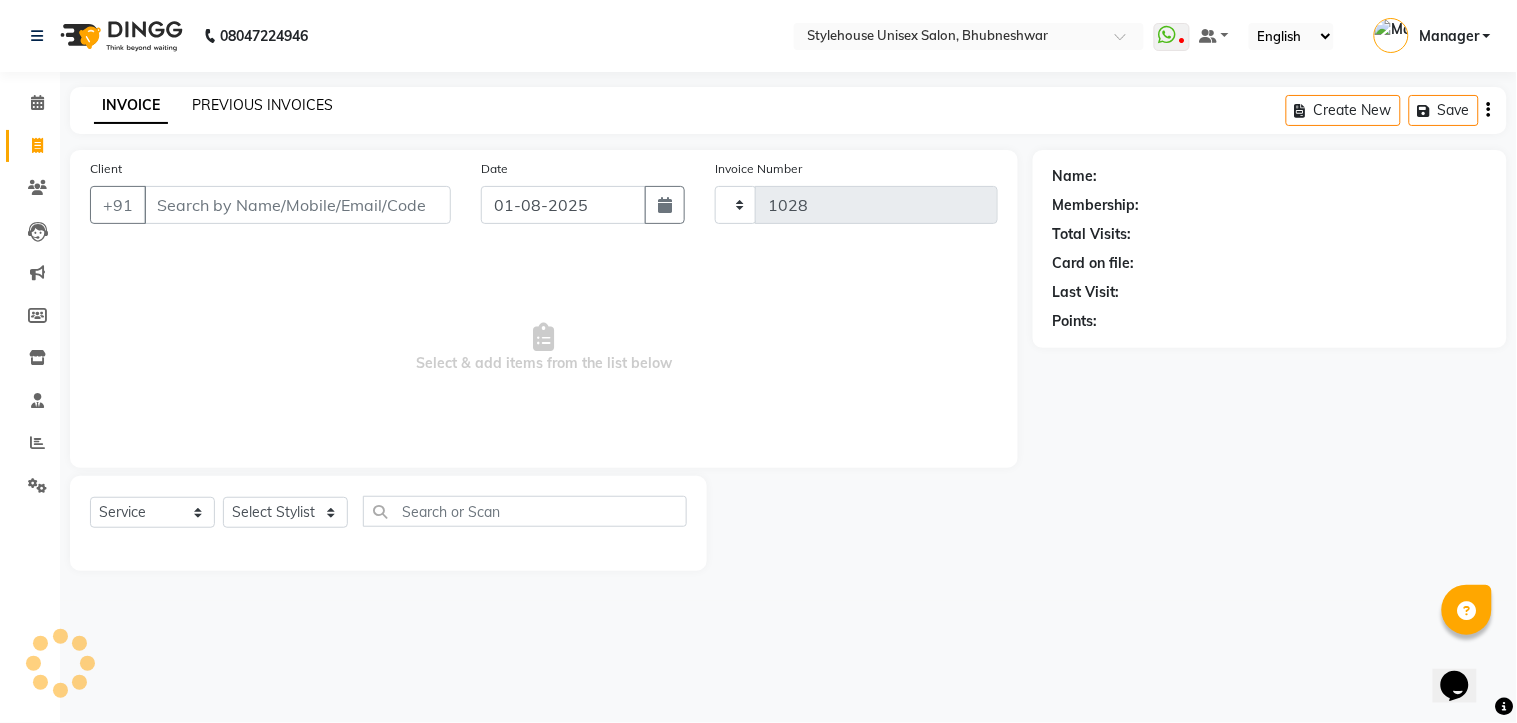 select on "7906" 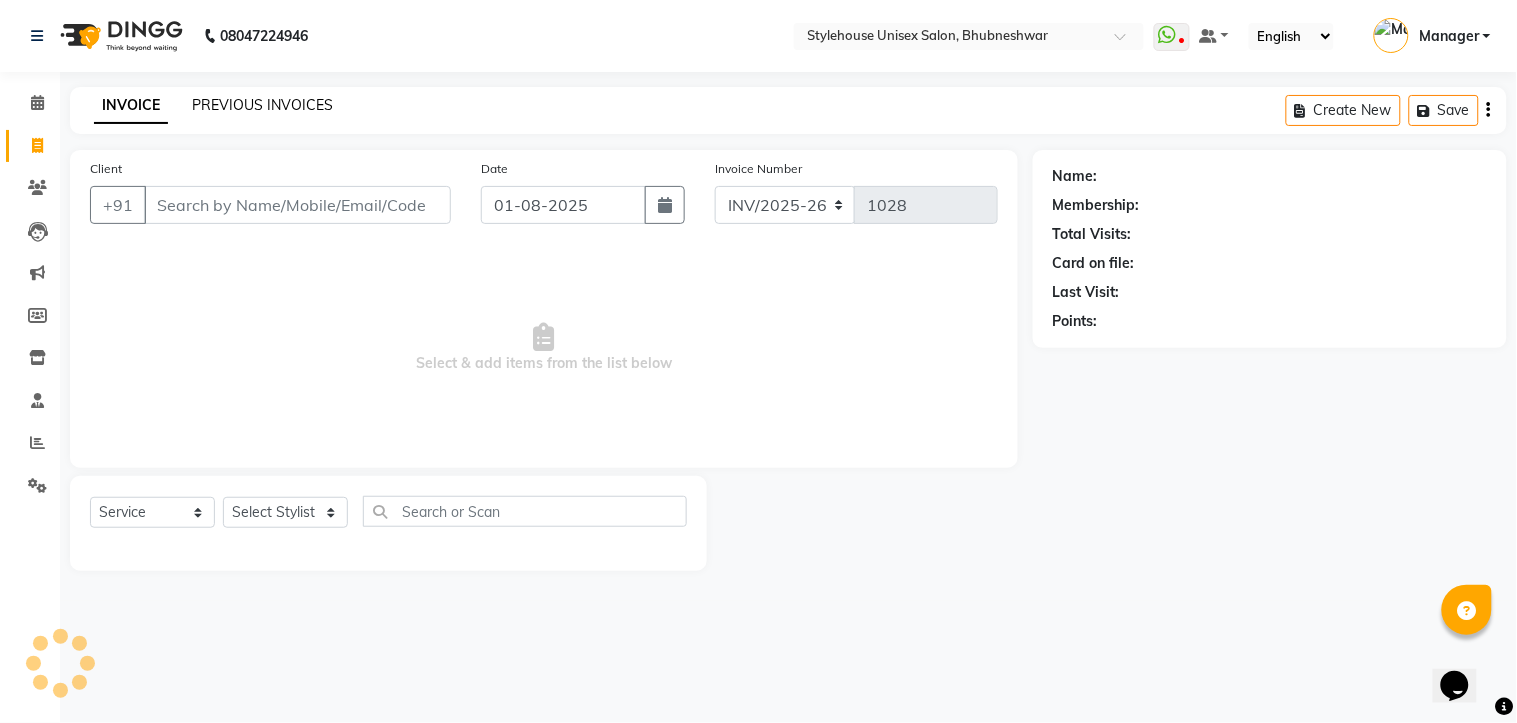 click on "PREVIOUS INVOICES" 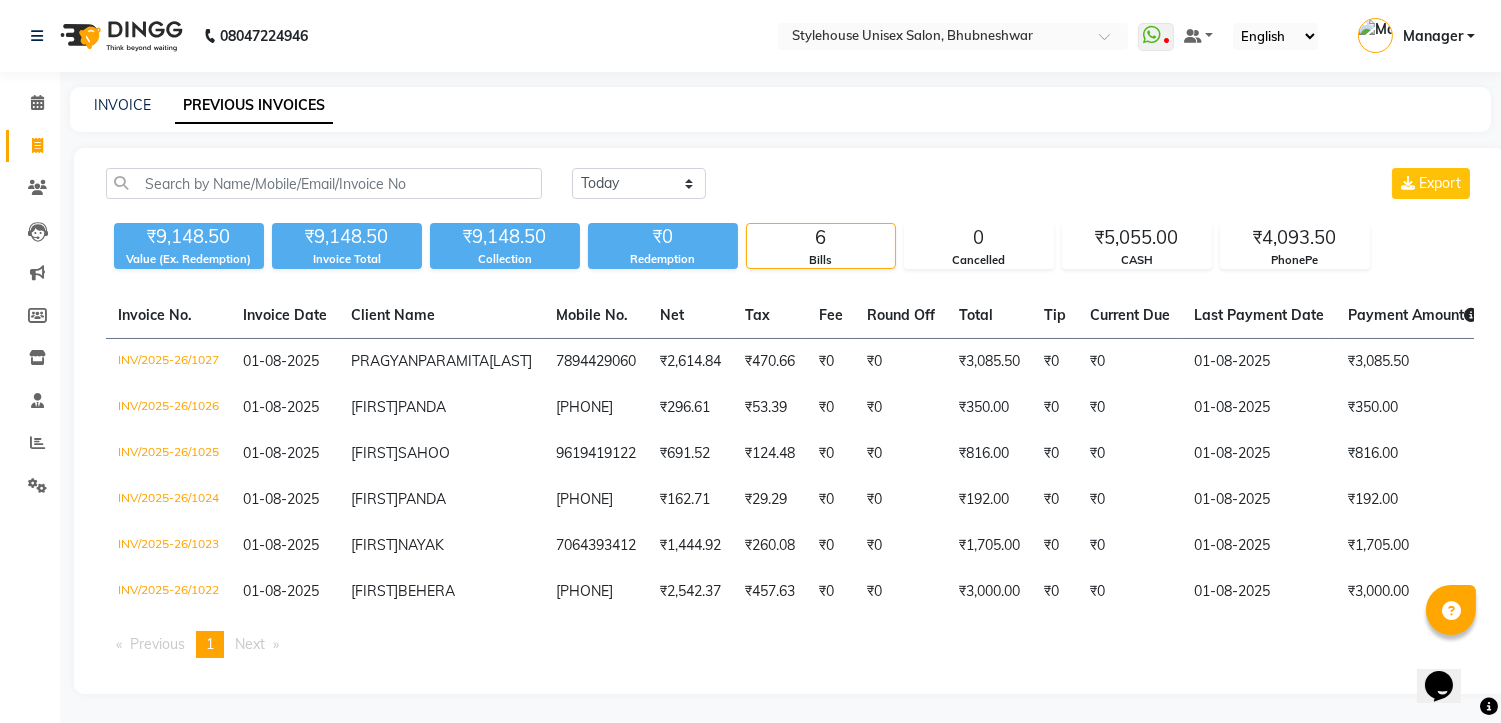 click on "Manager" at bounding box center [1433, 36] 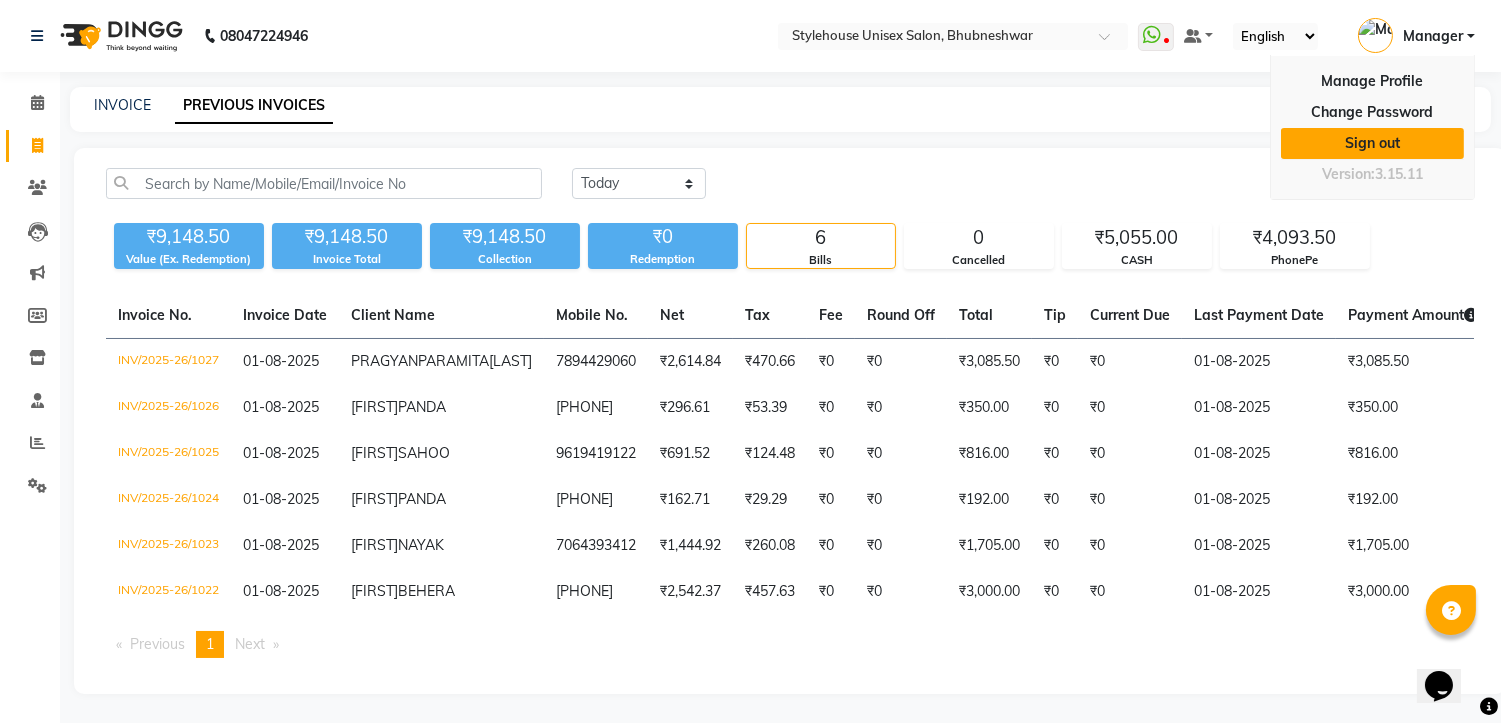 click on "Sign out" at bounding box center (1372, 143) 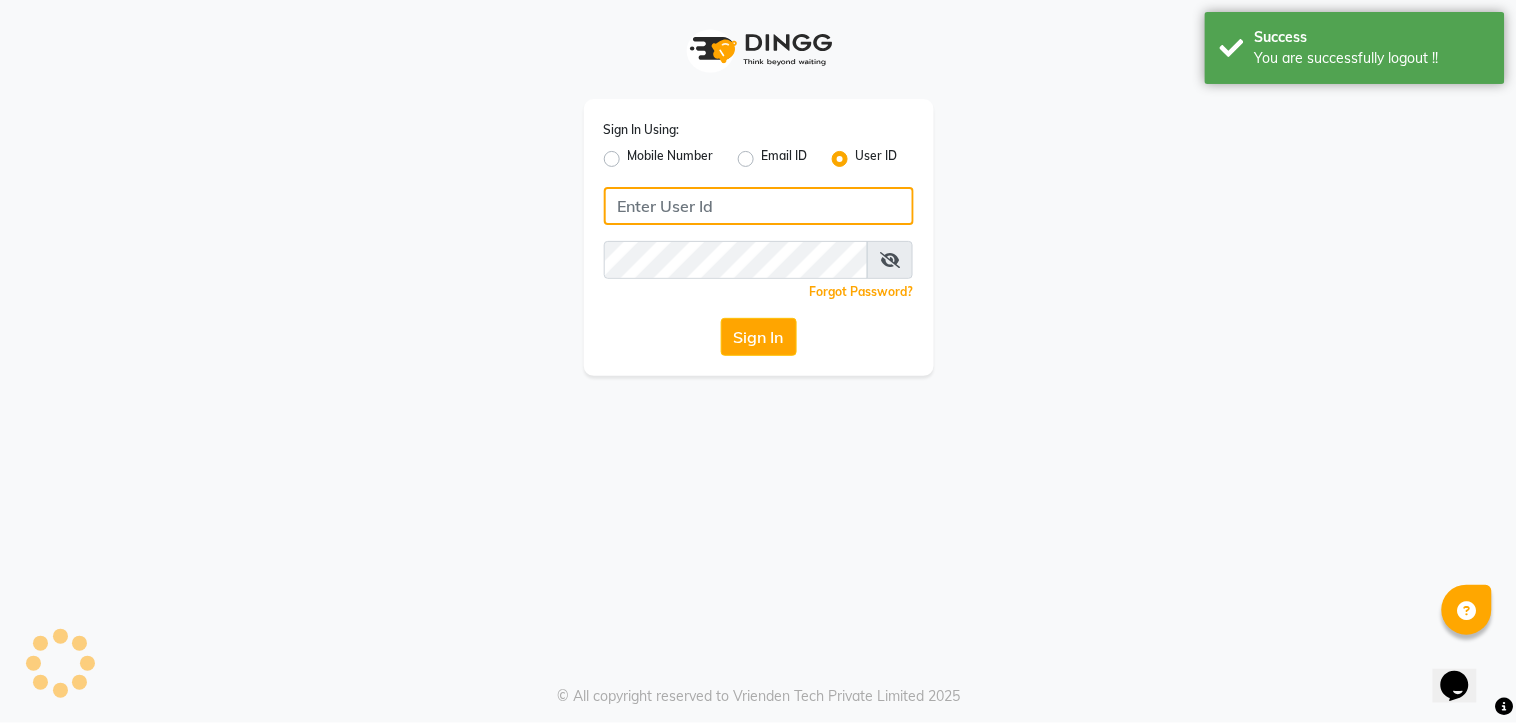 type on "7438832222" 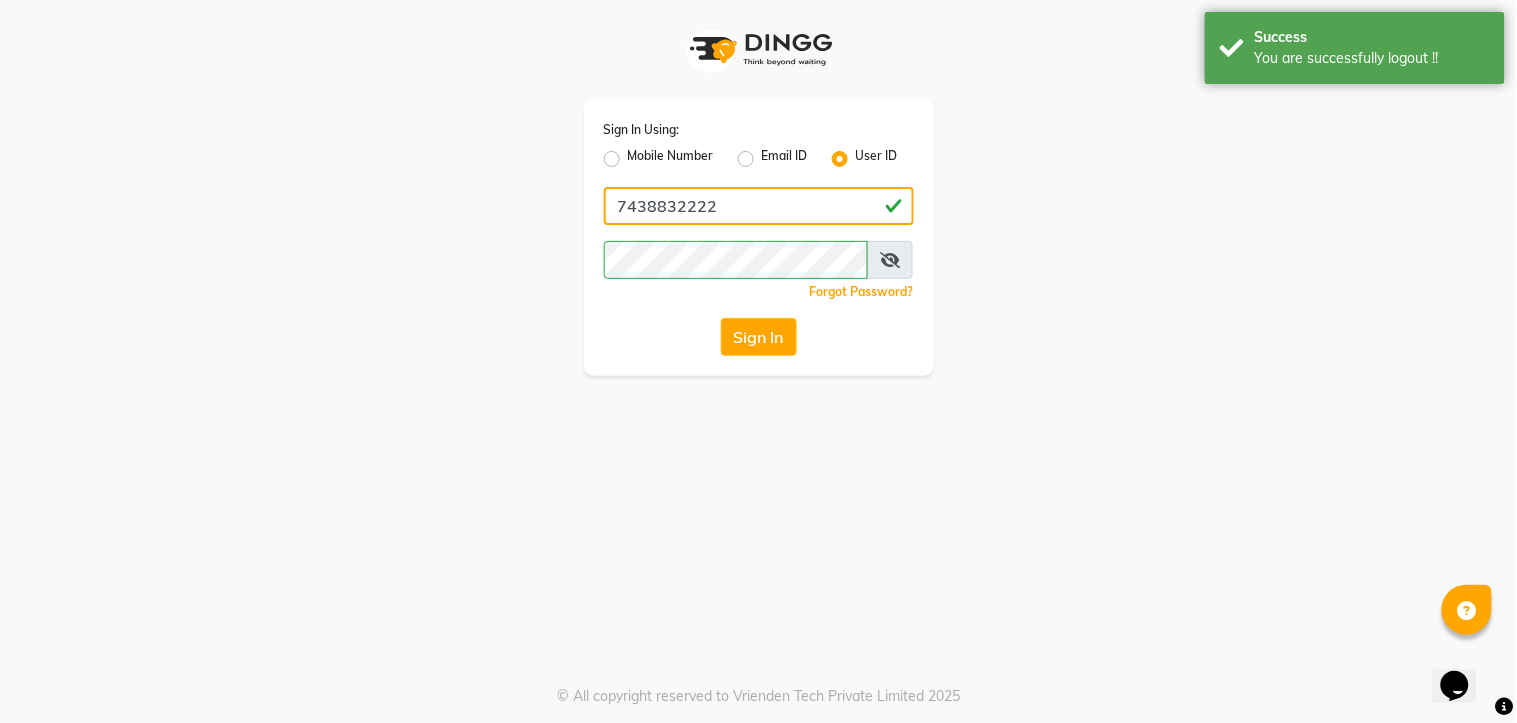 click on "7438832222" 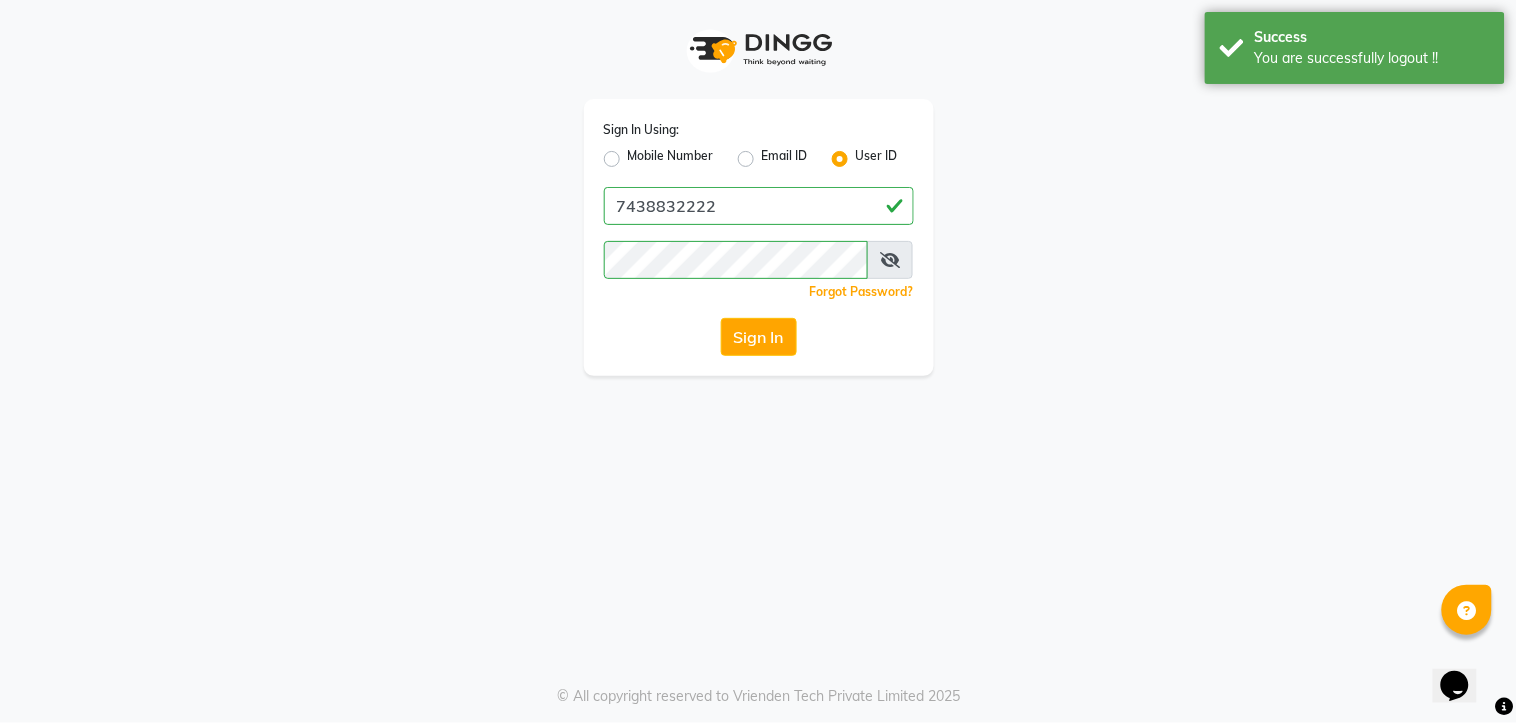 click on "Mobile Number" 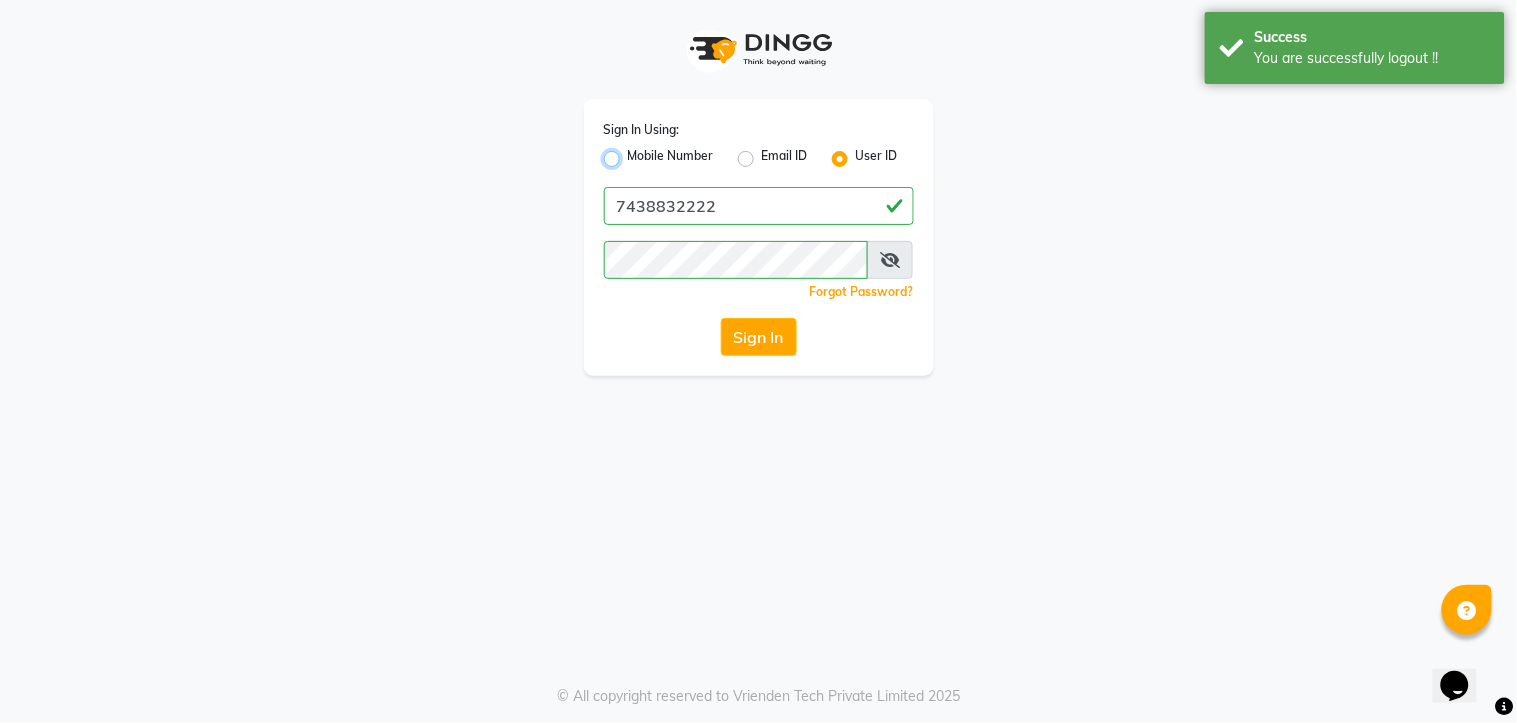 radio on "true" 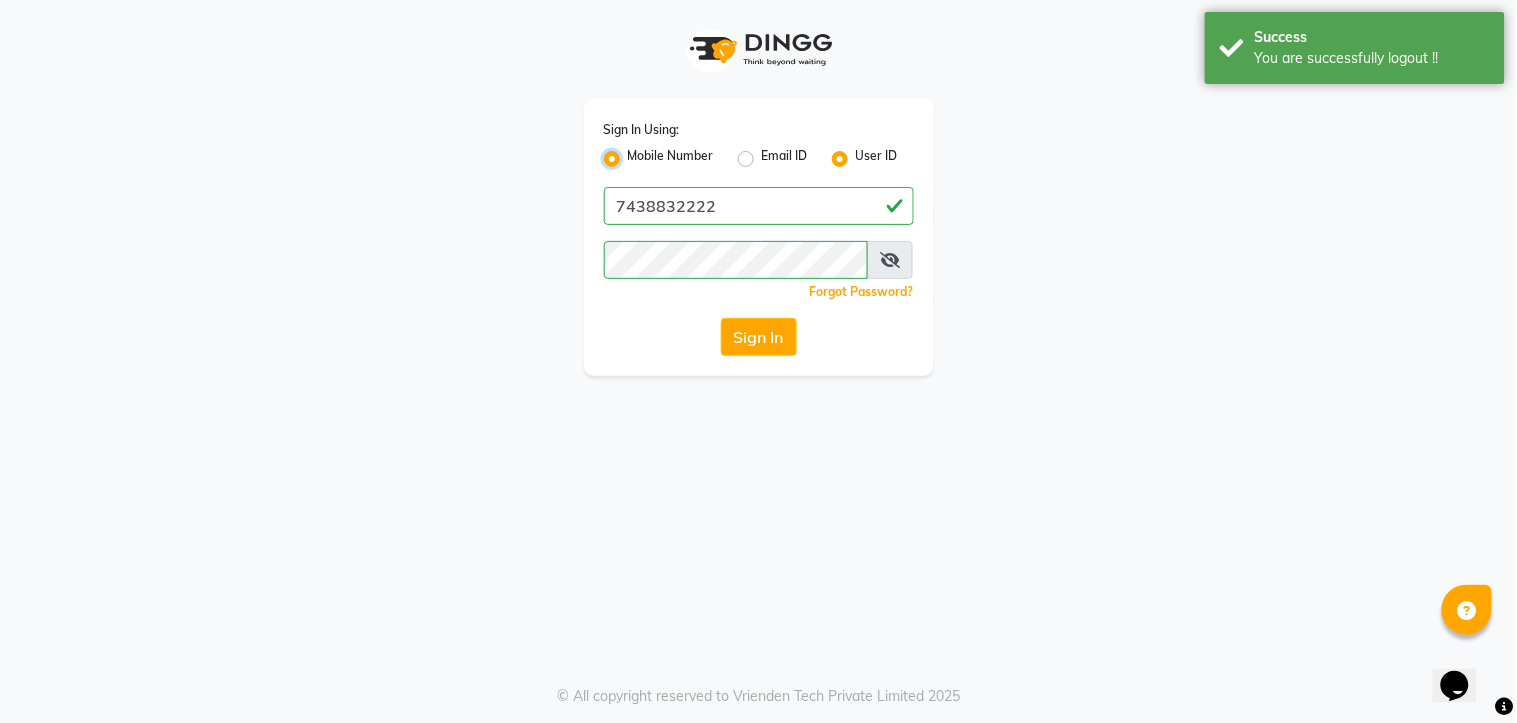 radio on "false" 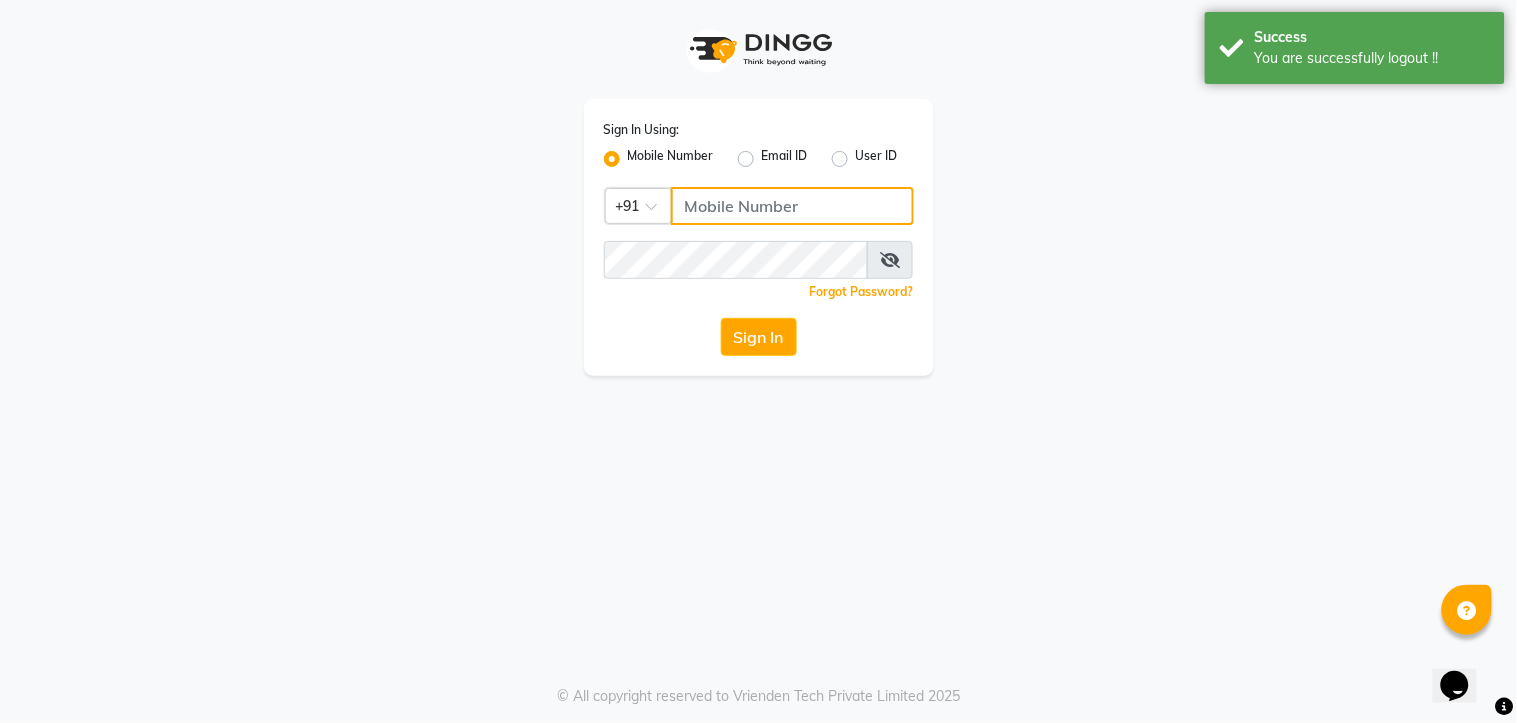 drag, startPoint x: 692, startPoint y: 203, endPoint x: 706, endPoint y: 212, distance: 16.643316 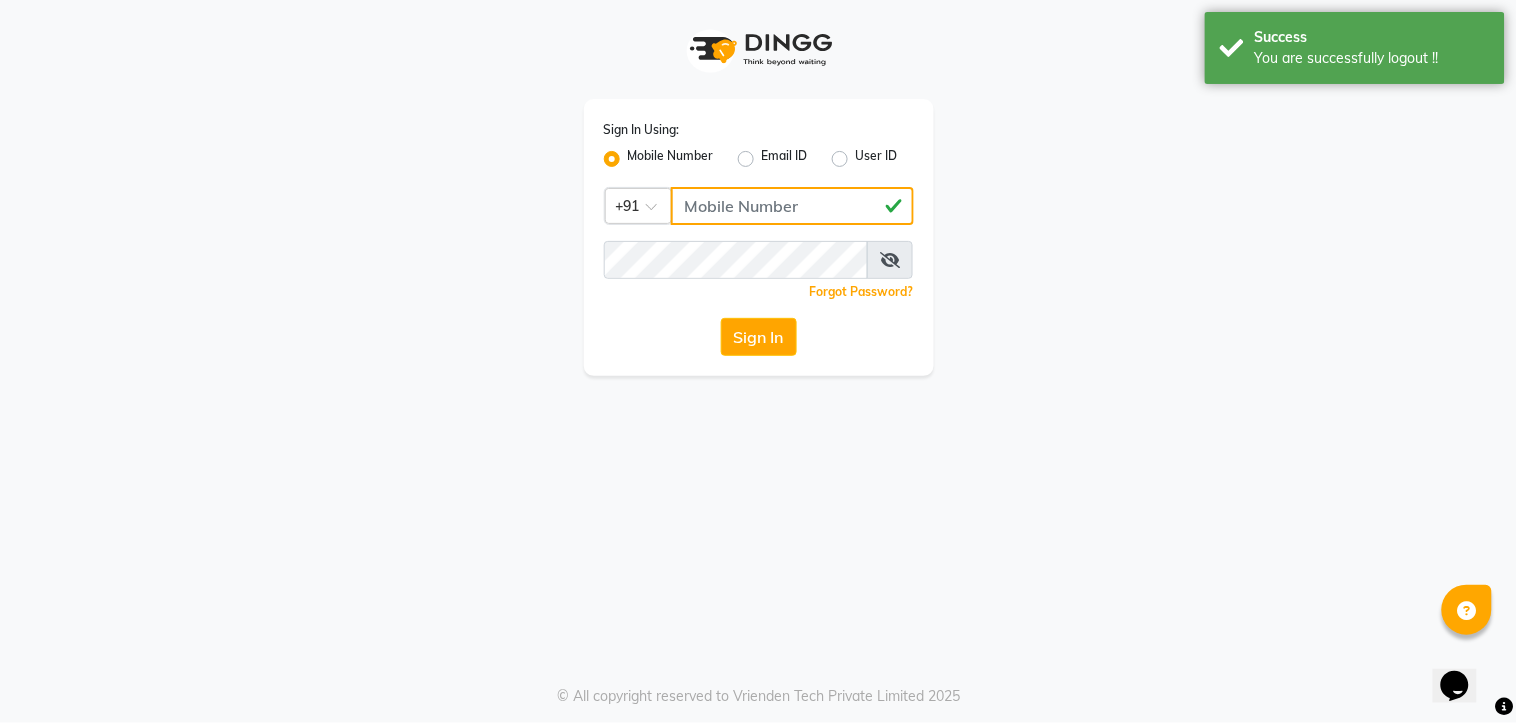 type on "[PHONE]" 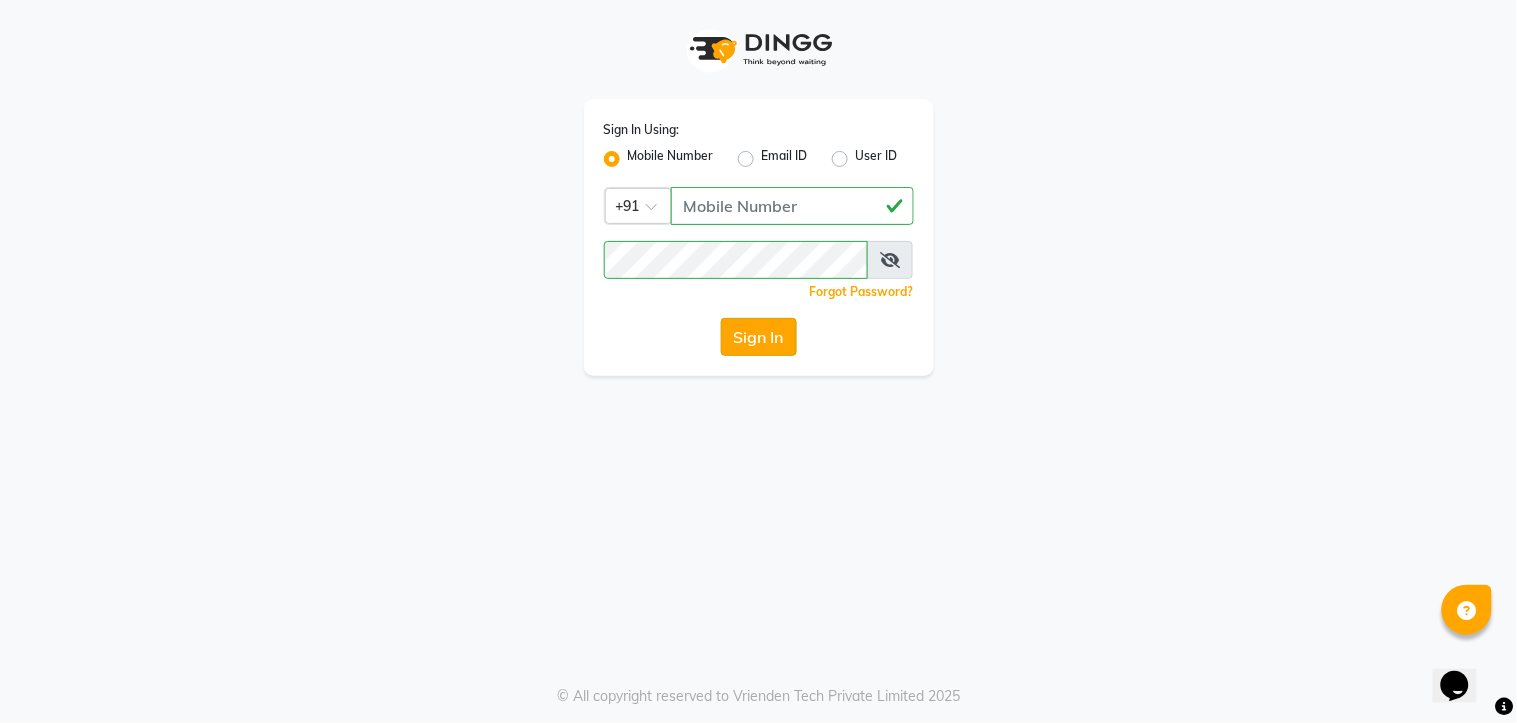 click on "Sign In" 